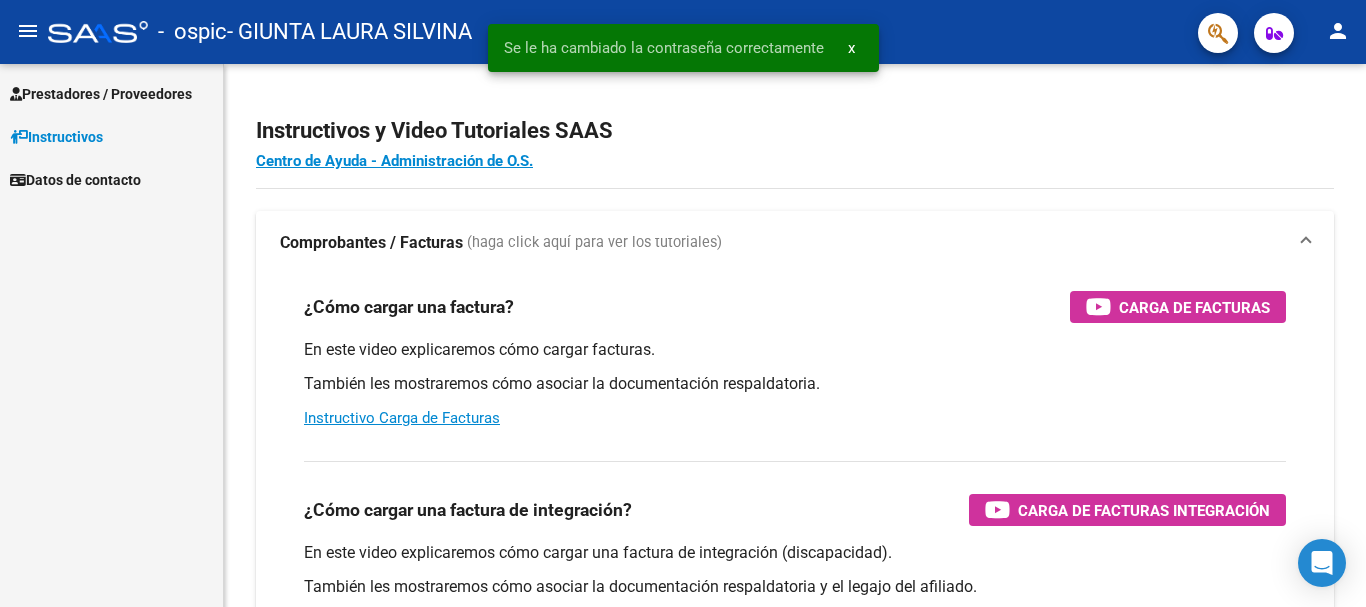 scroll, scrollTop: 0, scrollLeft: 0, axis: both 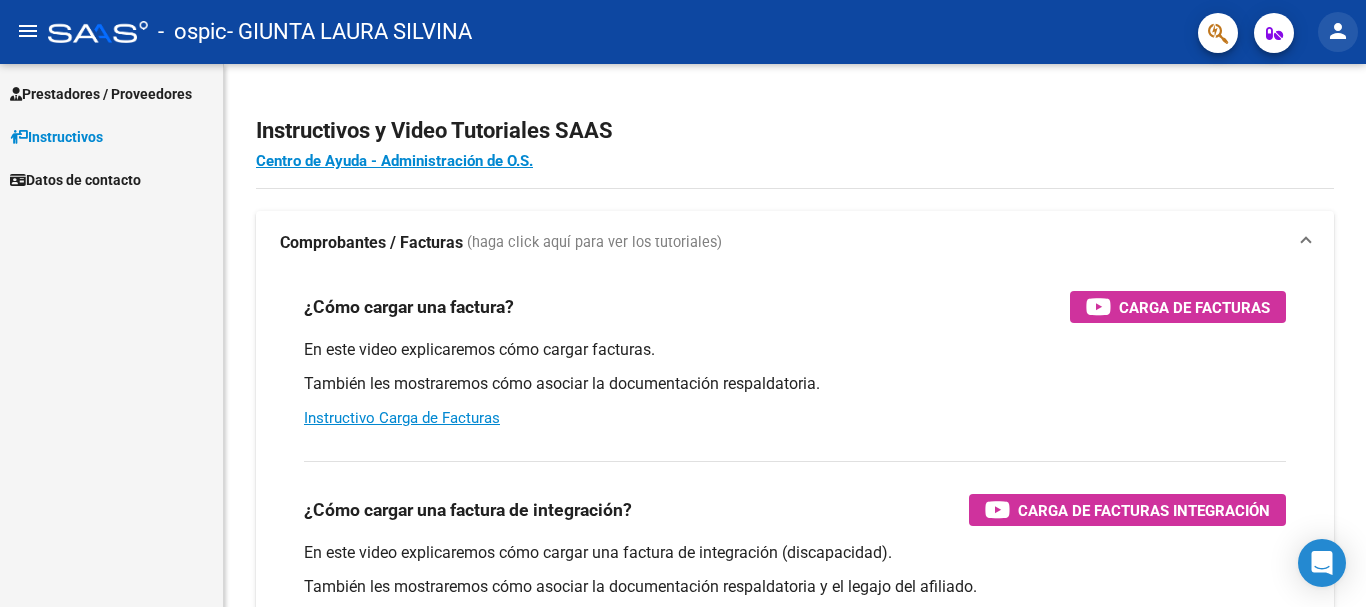 click on "person" 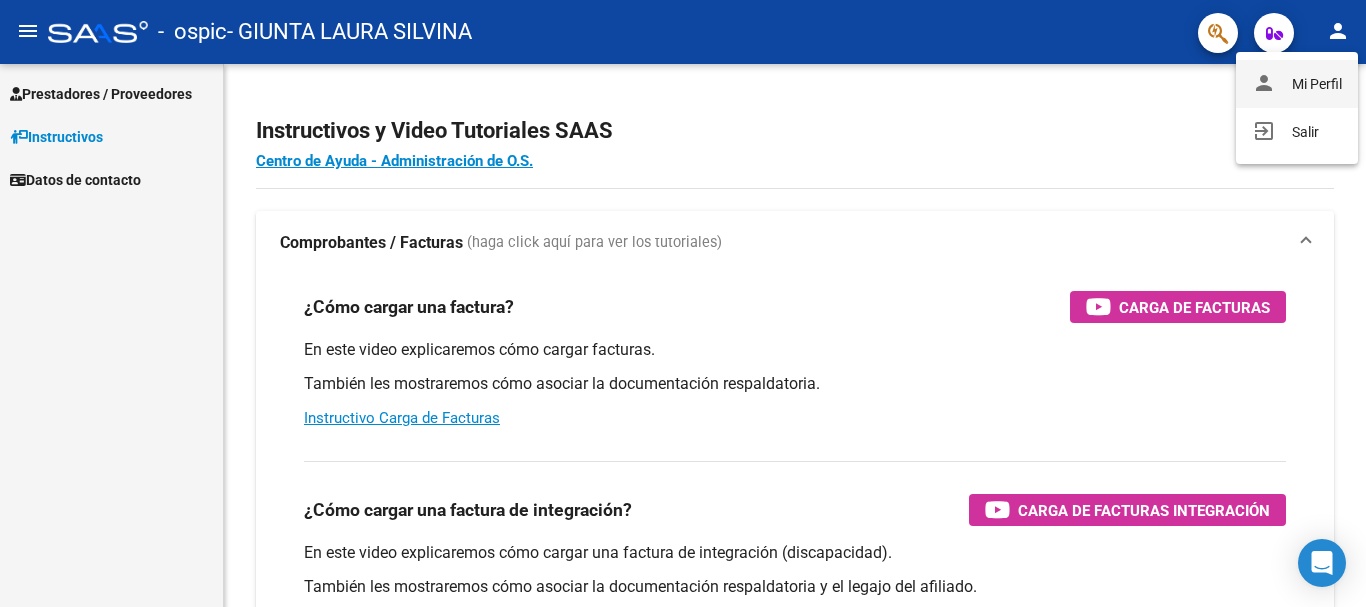 click on "person  Mi Perfil" at bounding box center [1297, 84] 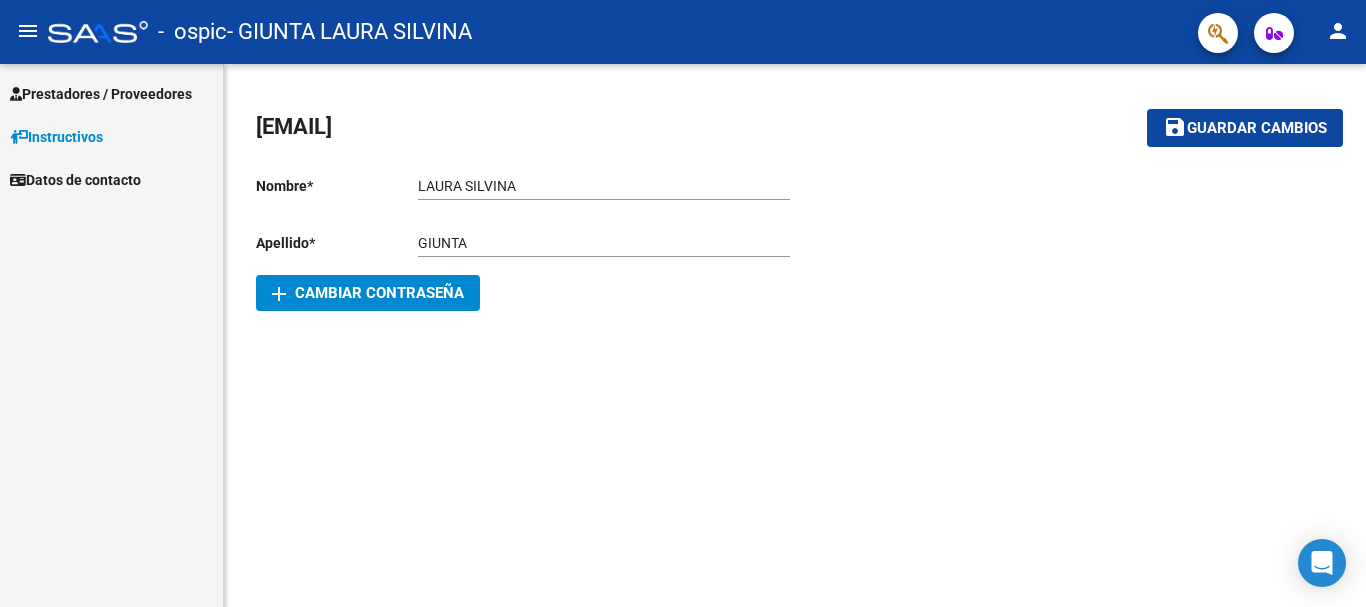 click on "[EMAIL]" 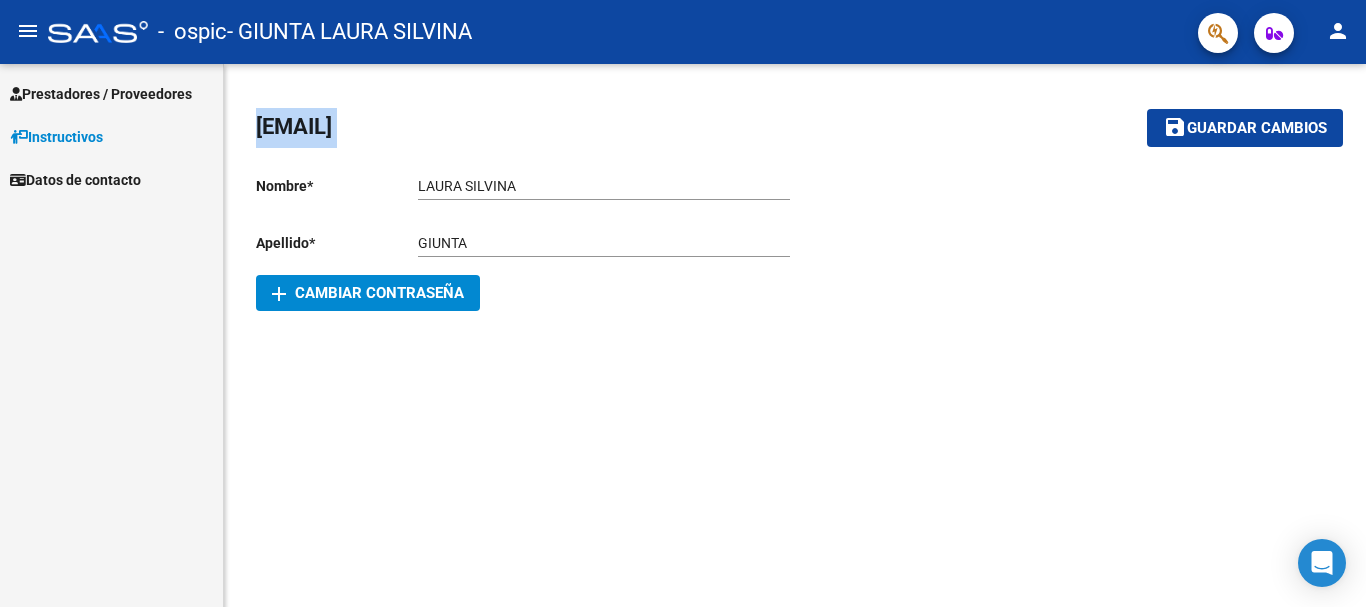 drag, startPoint x: 495, startPoint y: 129, endPoint x: 254, endPoint y: 132, distance: 241.01868 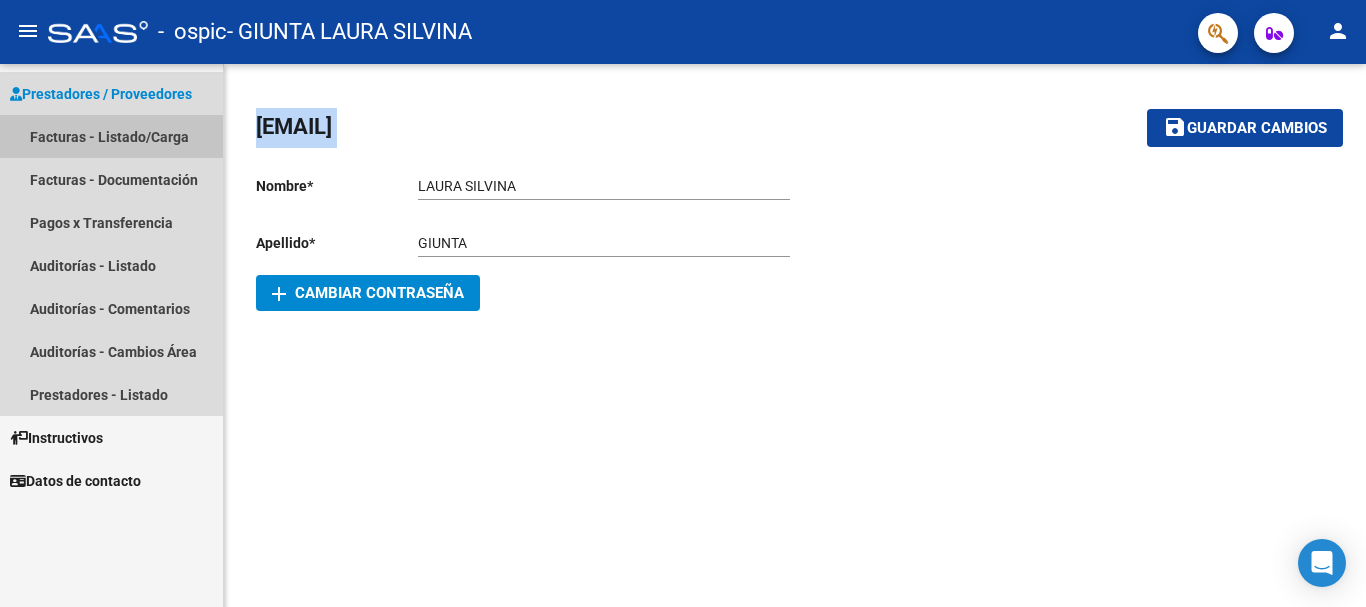 click on "Facturas - Listado/Carga" at bounding box center [111, 136] 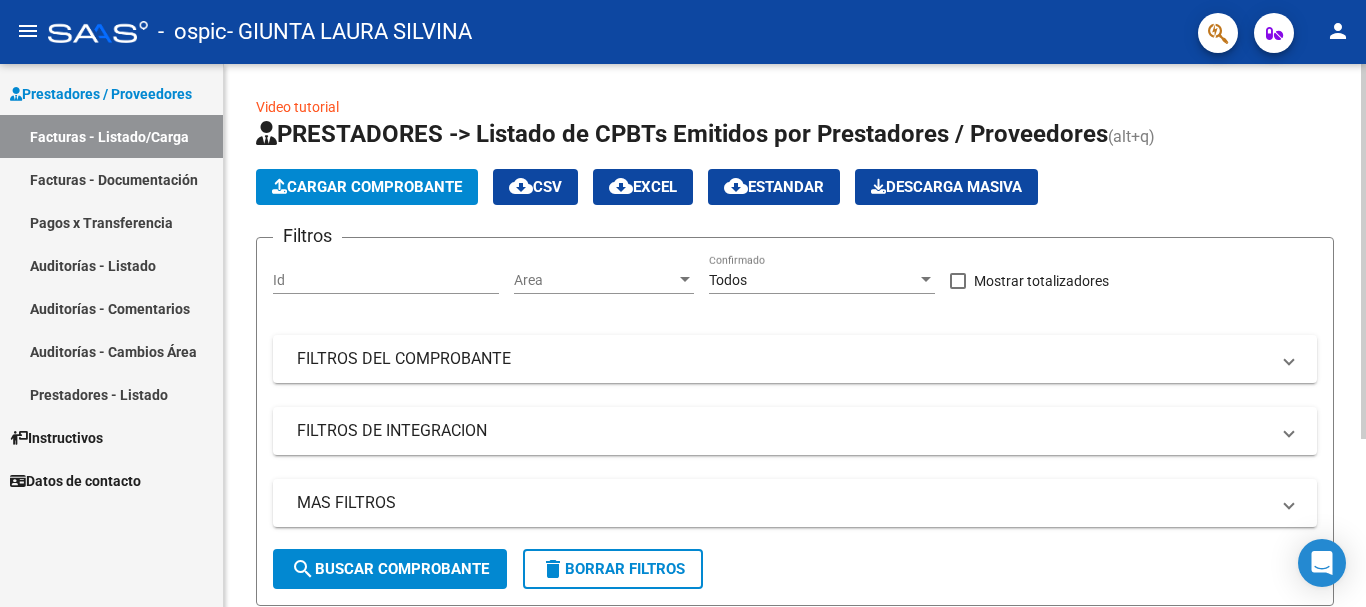 click on "Cargar Comprobante" 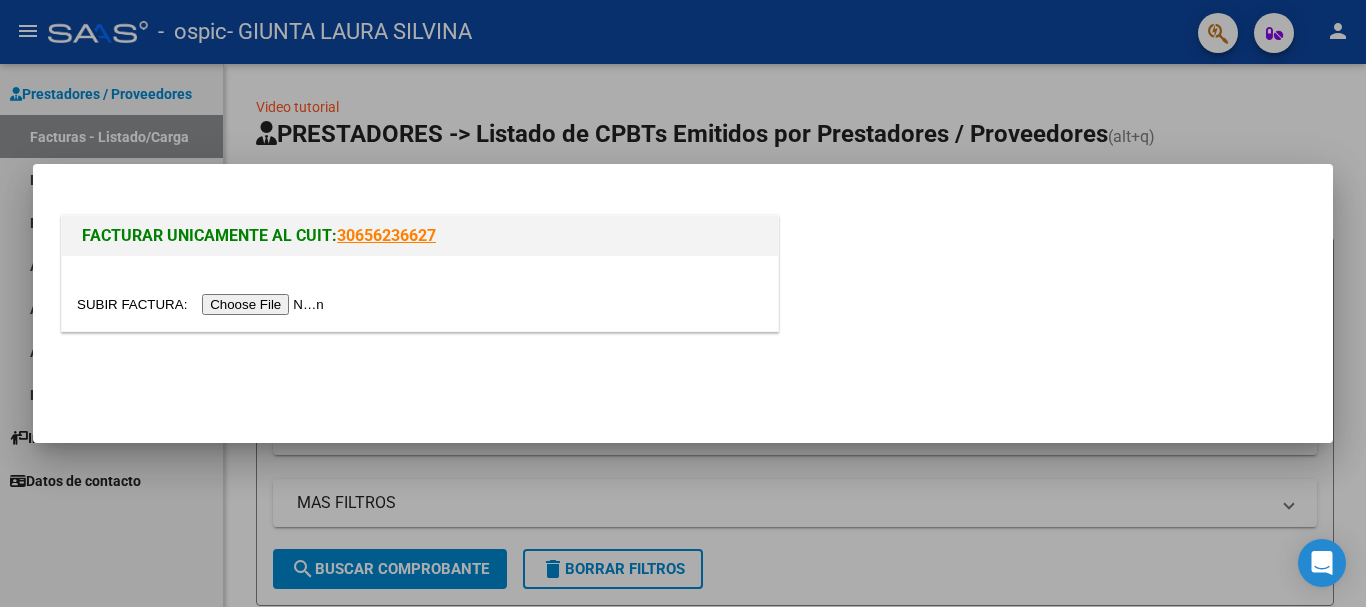click at bounding box center (203, 304) 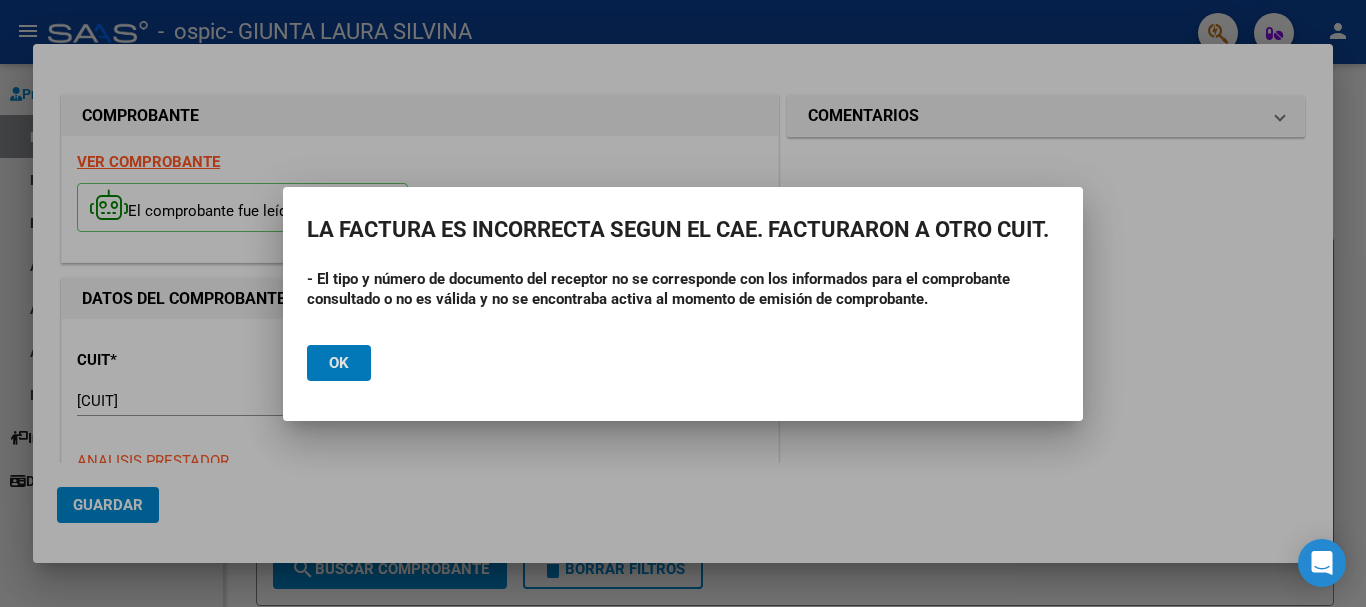 click on "Ok" 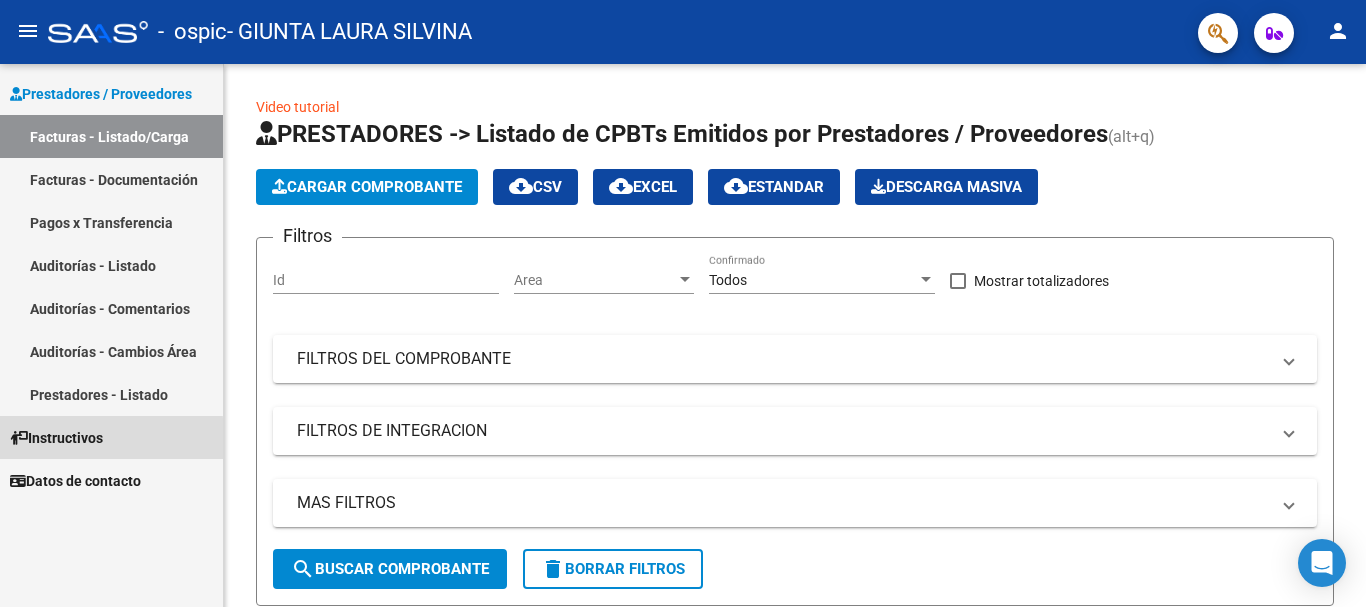 click on "Instructivos" at bounding box center [56, 438] 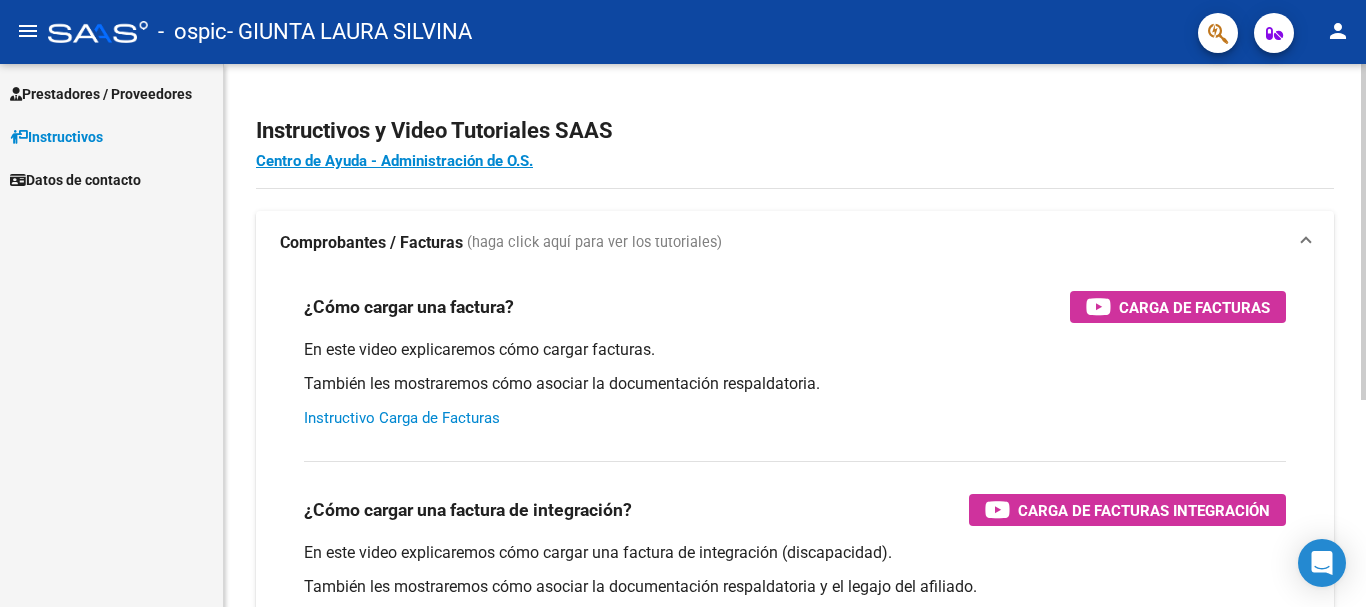 click on "Instructivo Carga de Facturas" at bounding box center [402, 418] 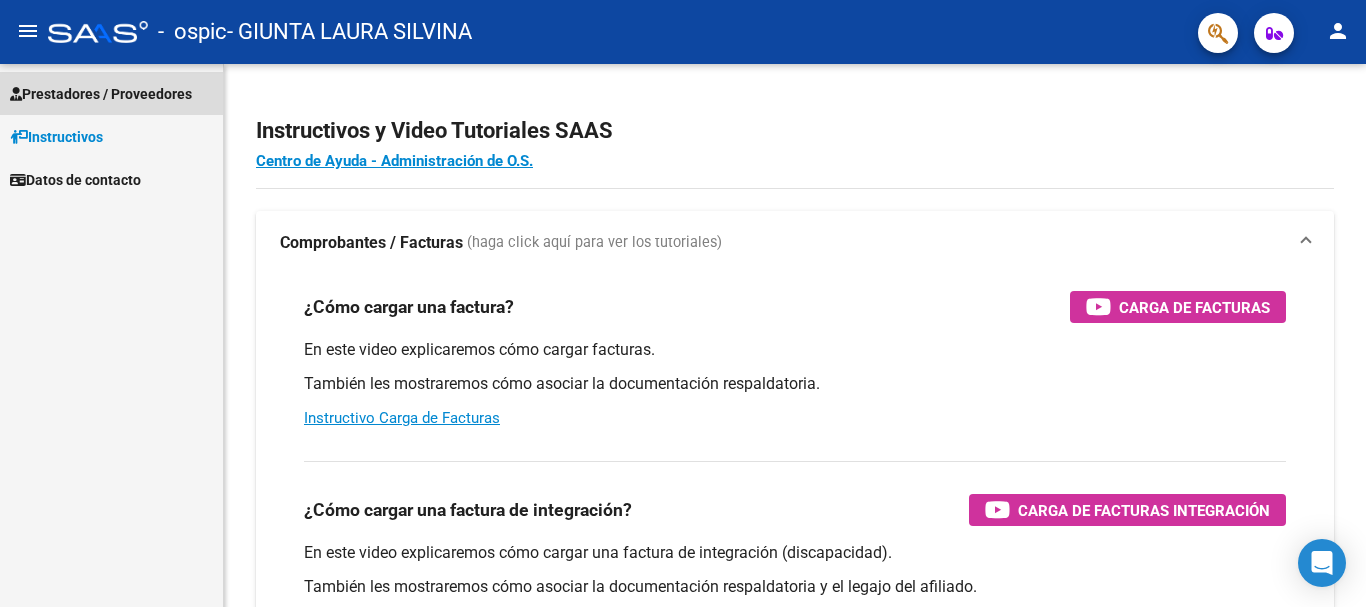click on "Prestadores / Proveedores" at bounding box center [101, 94] 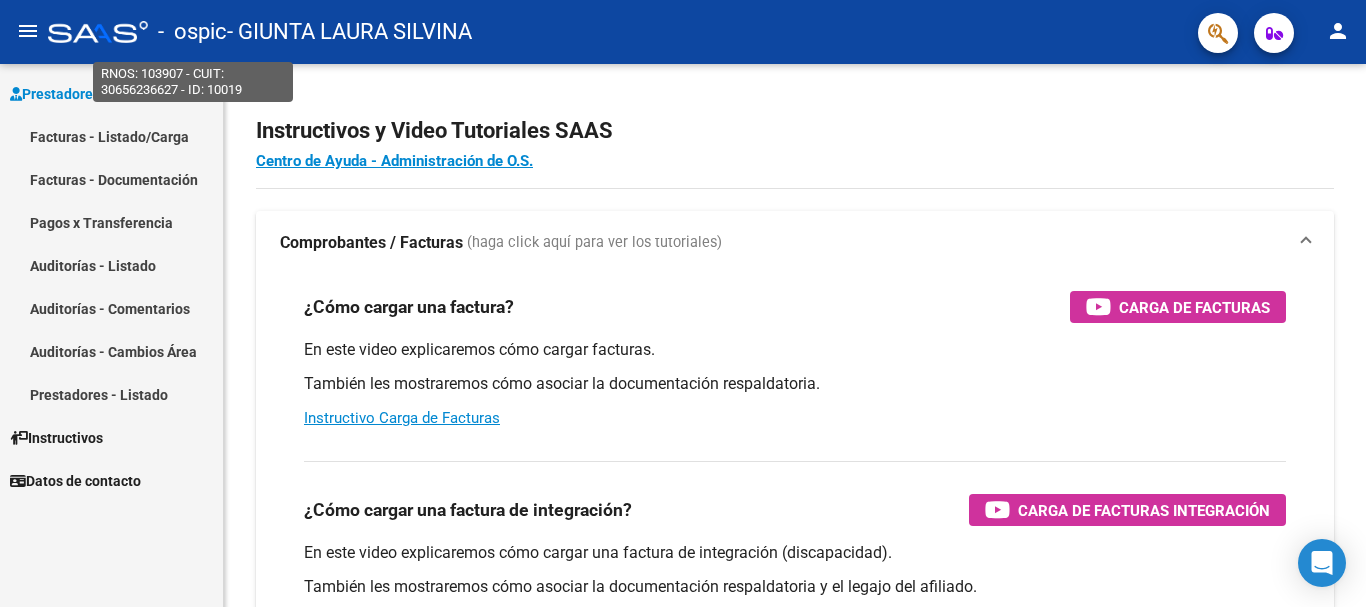 click on "-   ospic" 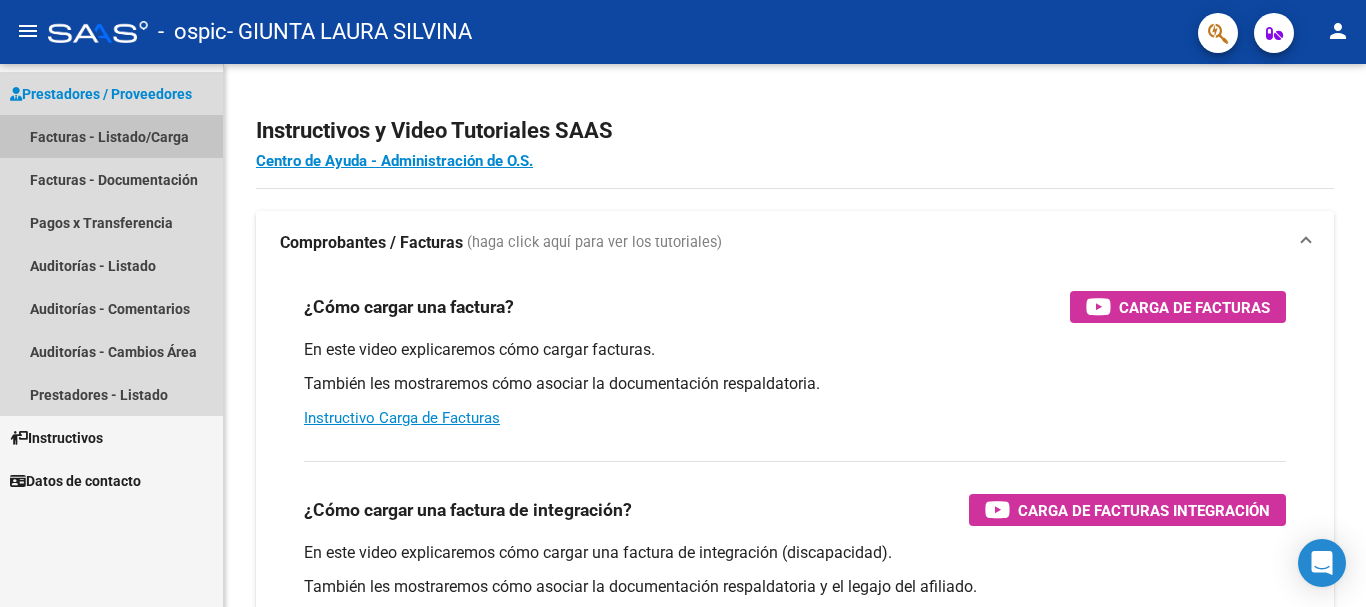 click on "Facturas - Listado/Carga" at bounding box center [111, 136] 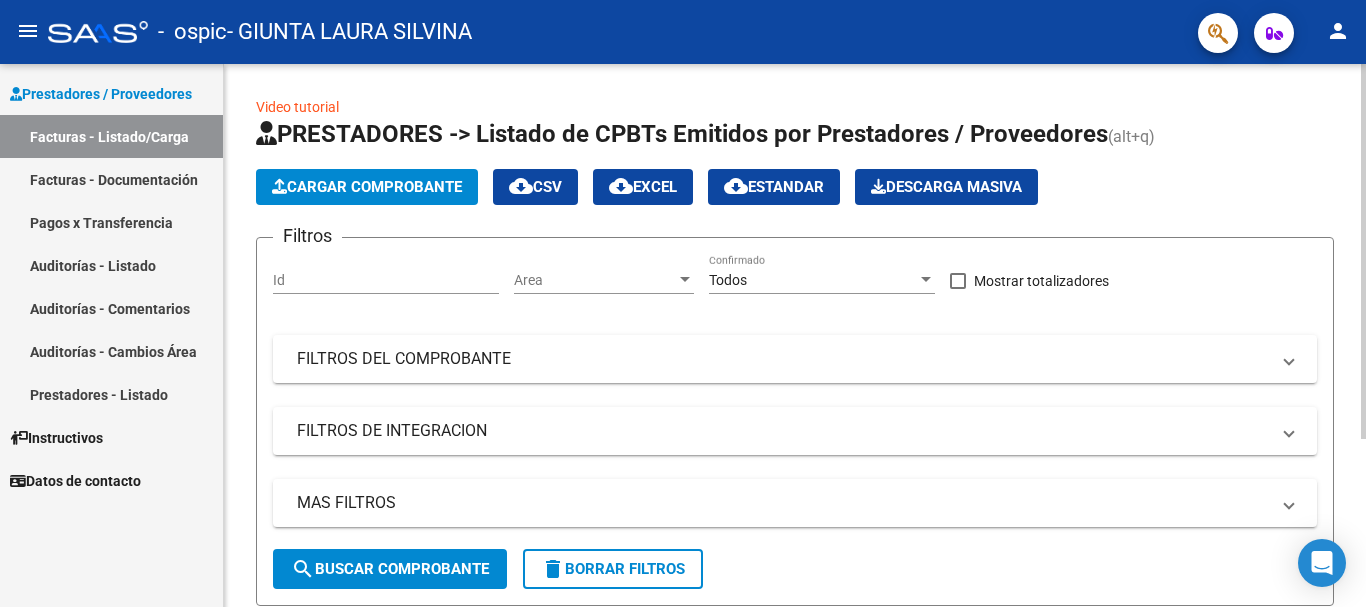 click on "Cargar Comprobante" 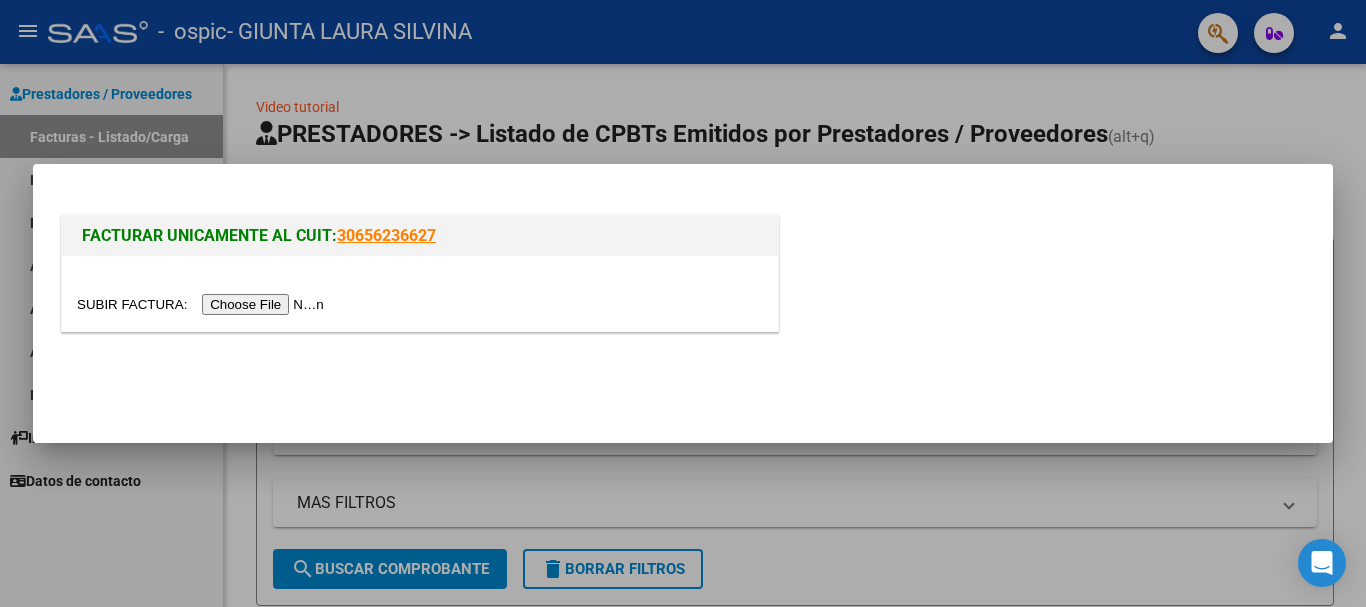 click at bounding box center [203, 304] 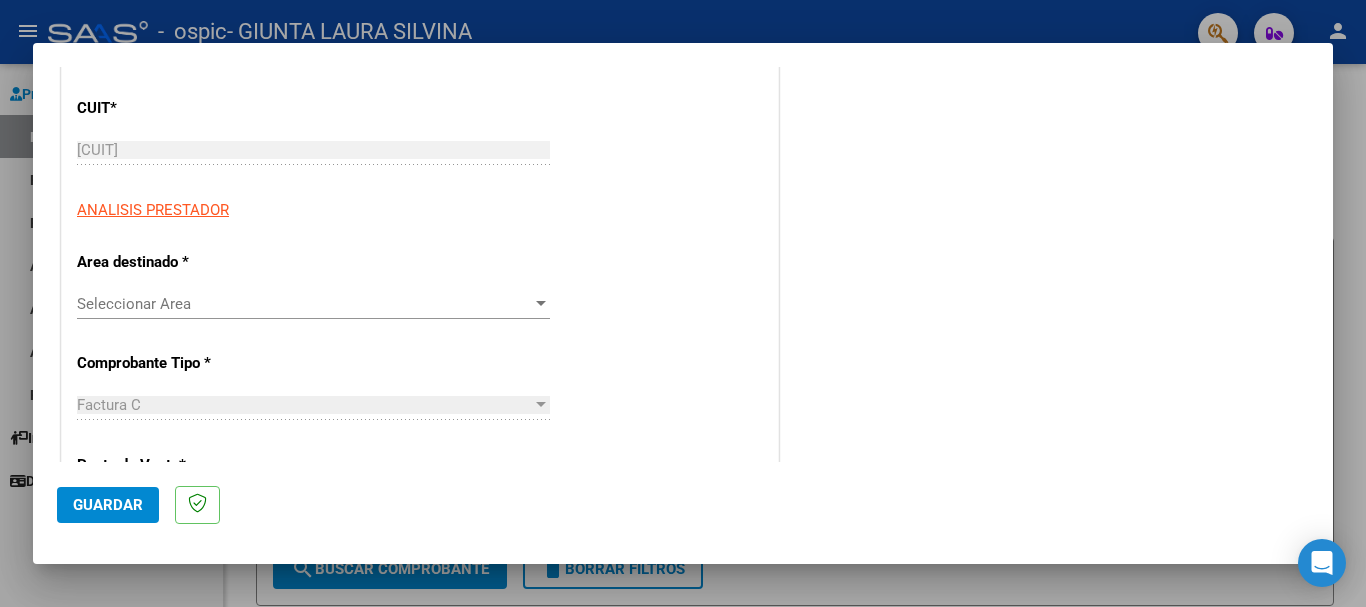 scroll, scrollTop: 280, scrollLeft: 0, axis: vertical 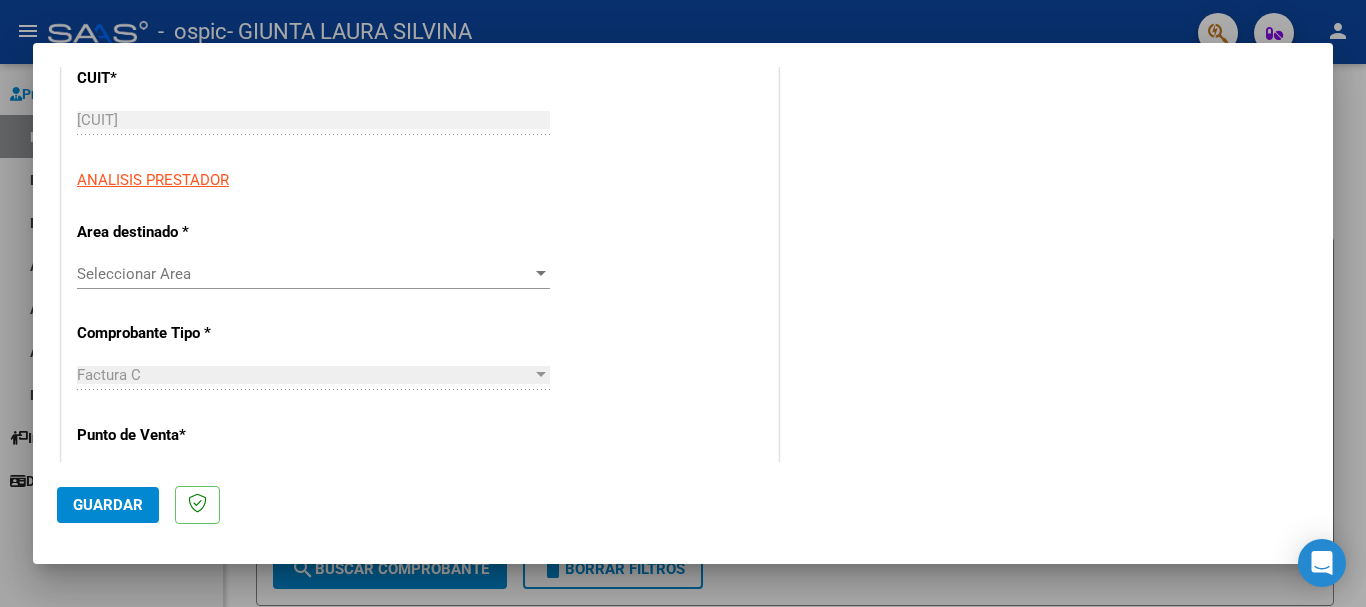 click at bounding box center (541, 274) 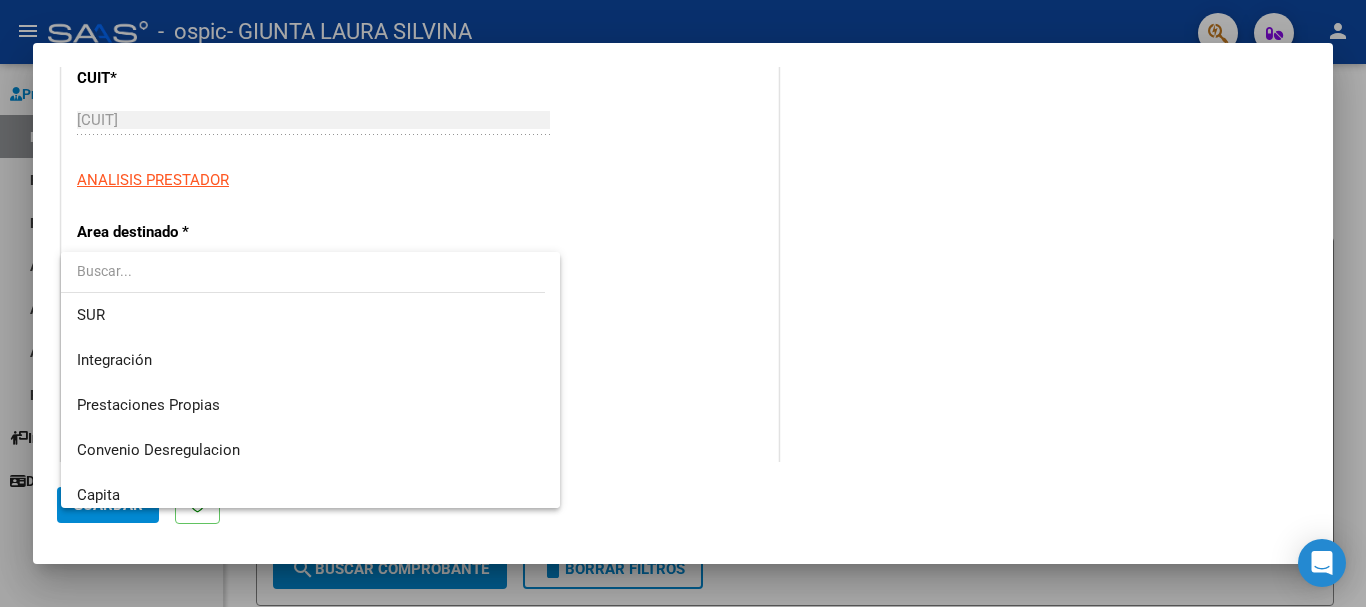 scroll, scrollTop: 81, scrollLeft: 0, axis: vertical 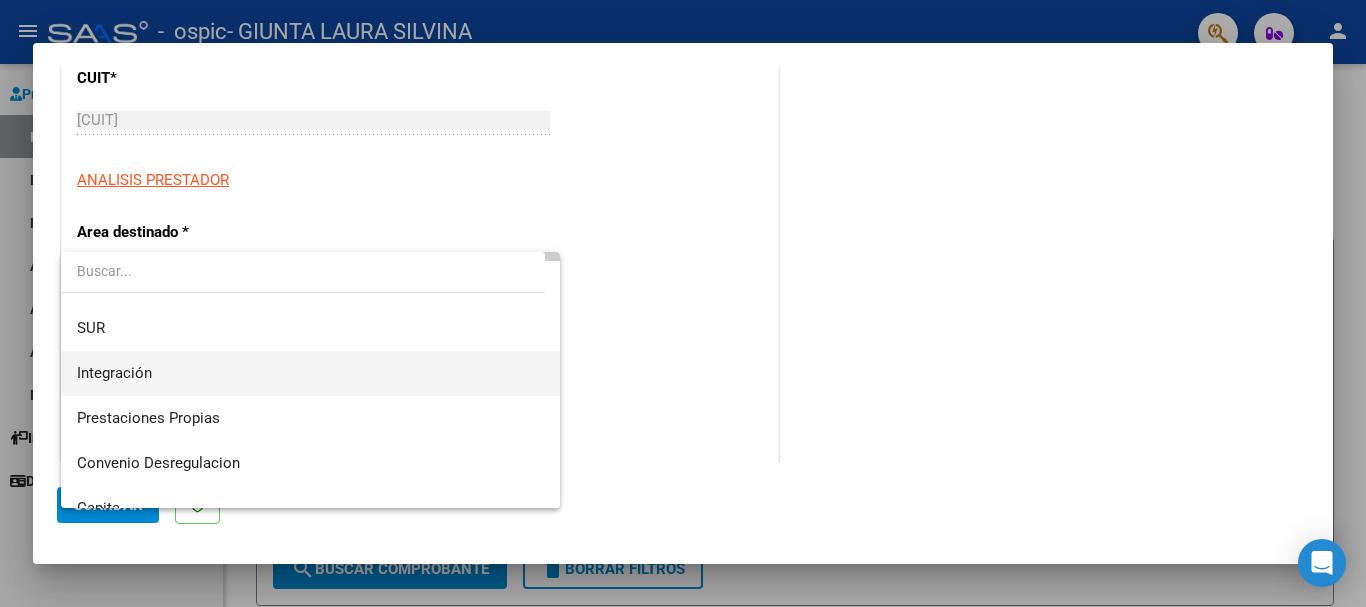 click on "Integración" at bounding box center [310, 373] 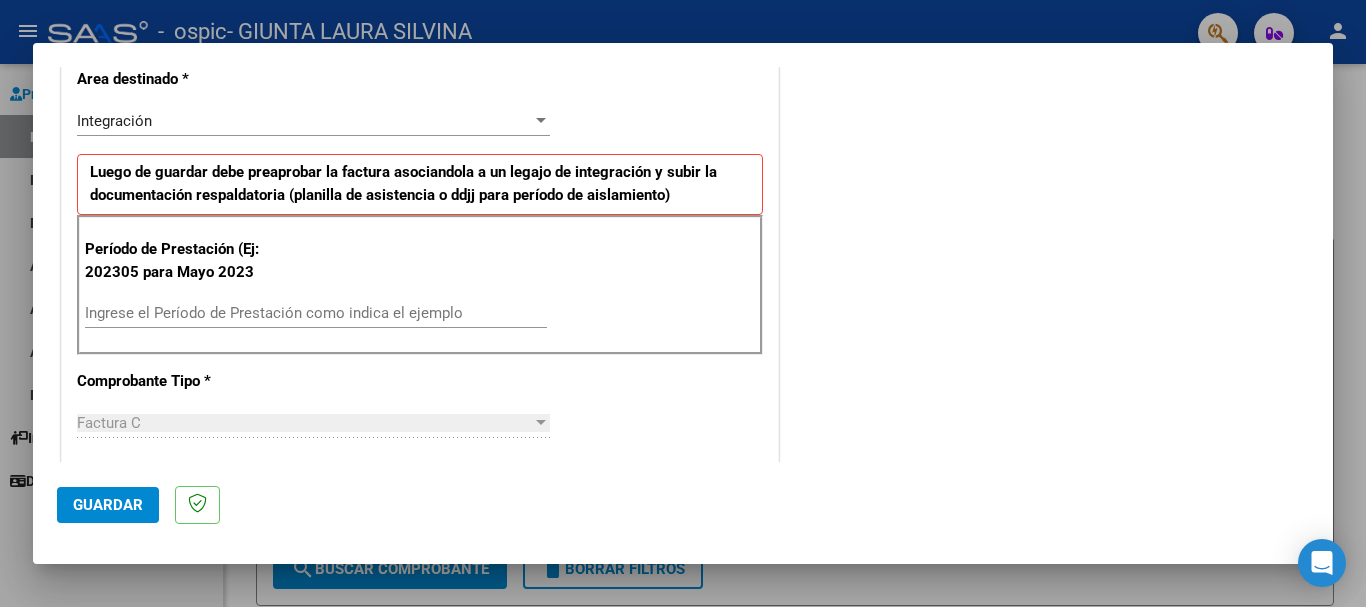 scroll, scrollTop: 447, scrollLeft: 0, axis: vertical 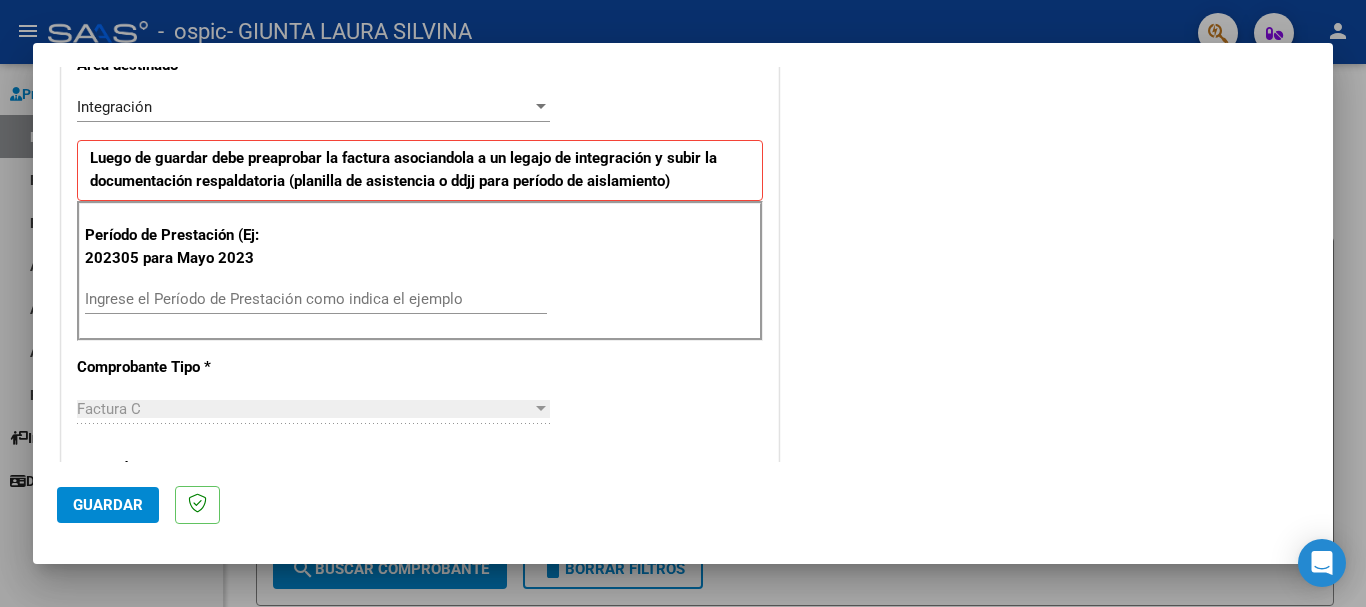click on "Ingrese el Período de Prestación como indica el ejemplo" at bounding box center (316, 299) 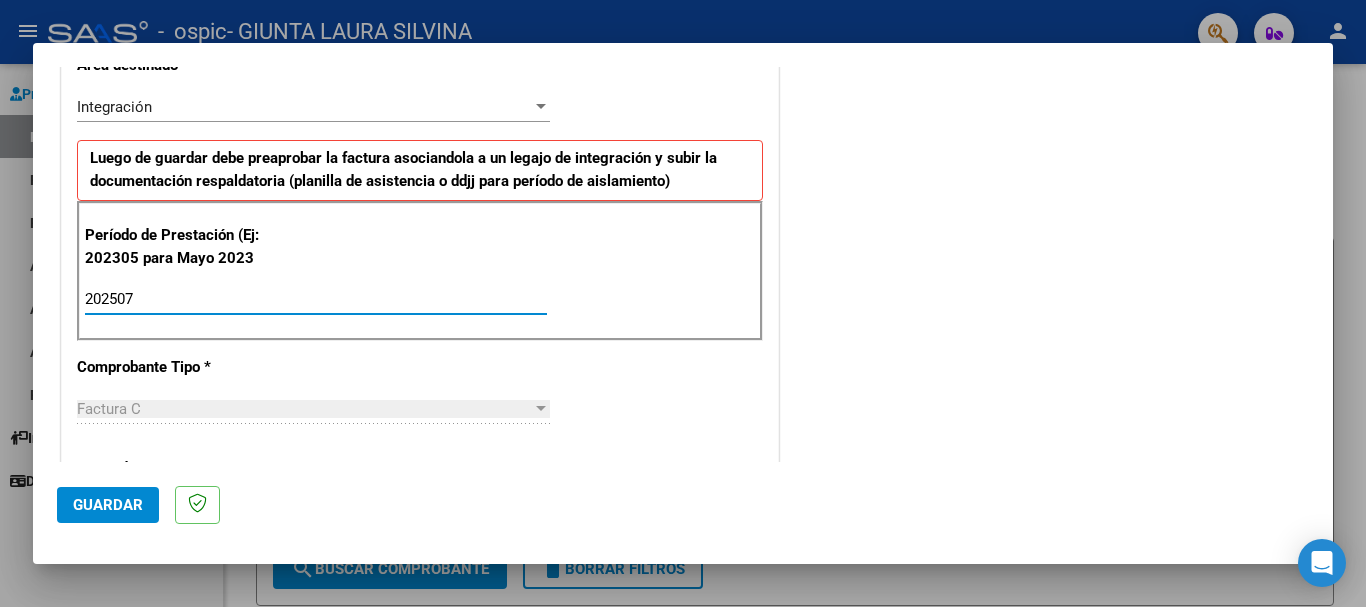 type on "202507" 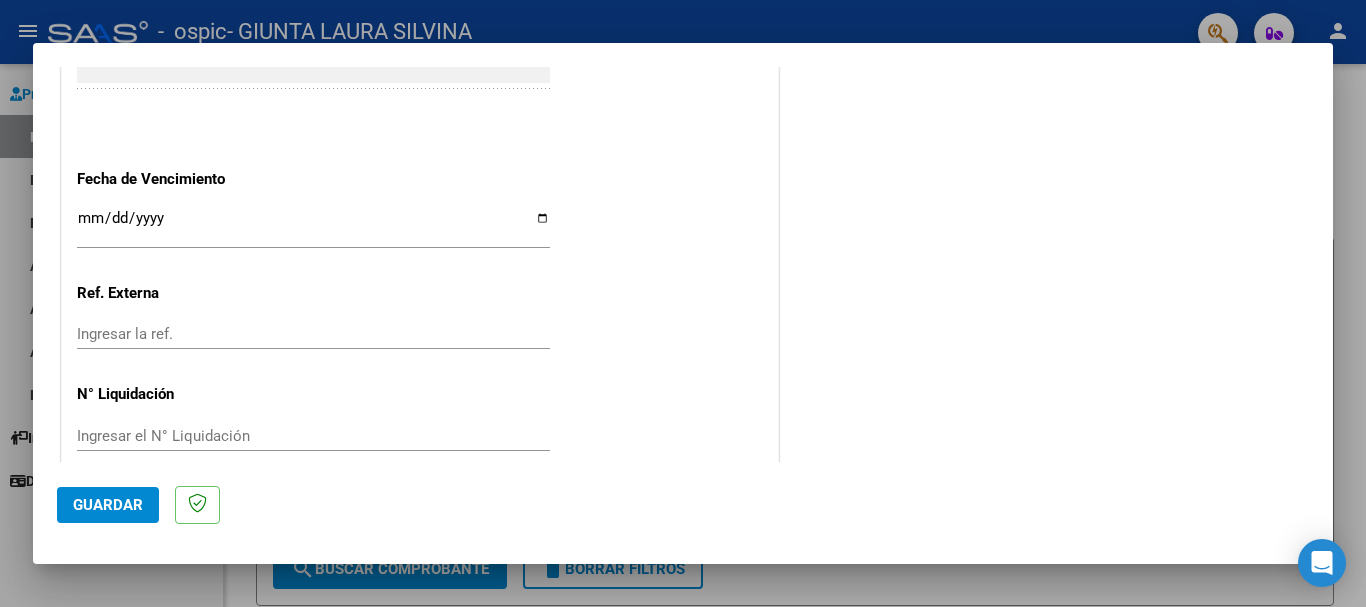 scroll, scrollTop: 1327, scrollLeft: 0, axis: vertical 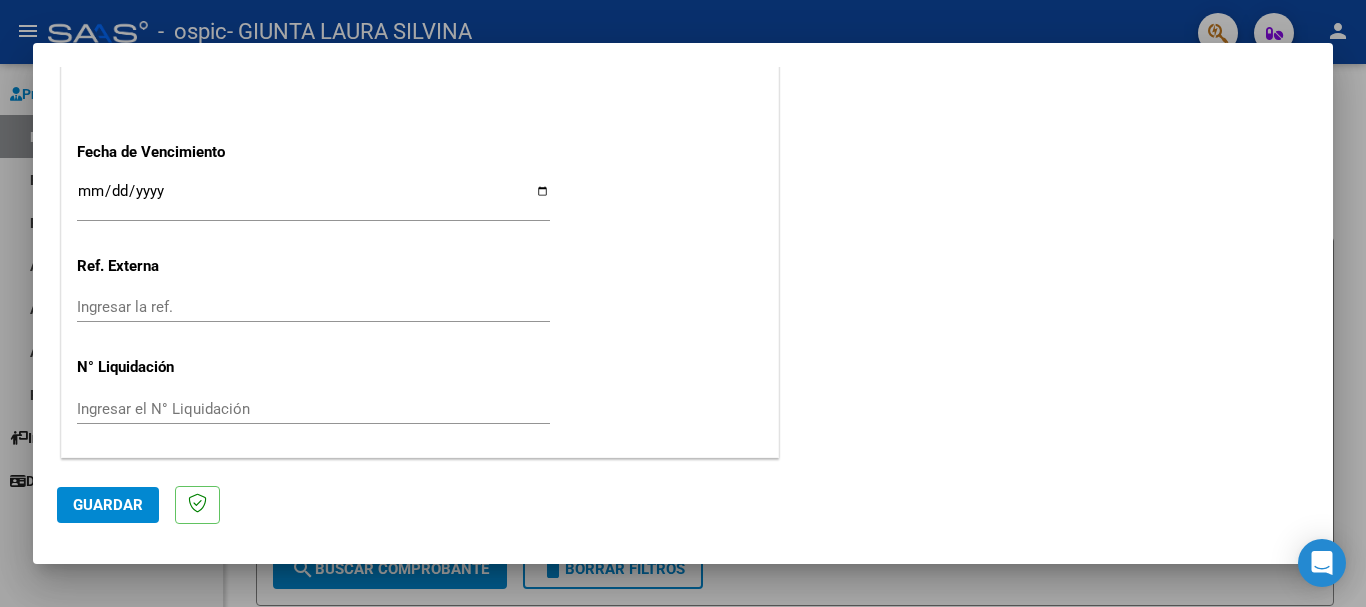 click on "Guardar" 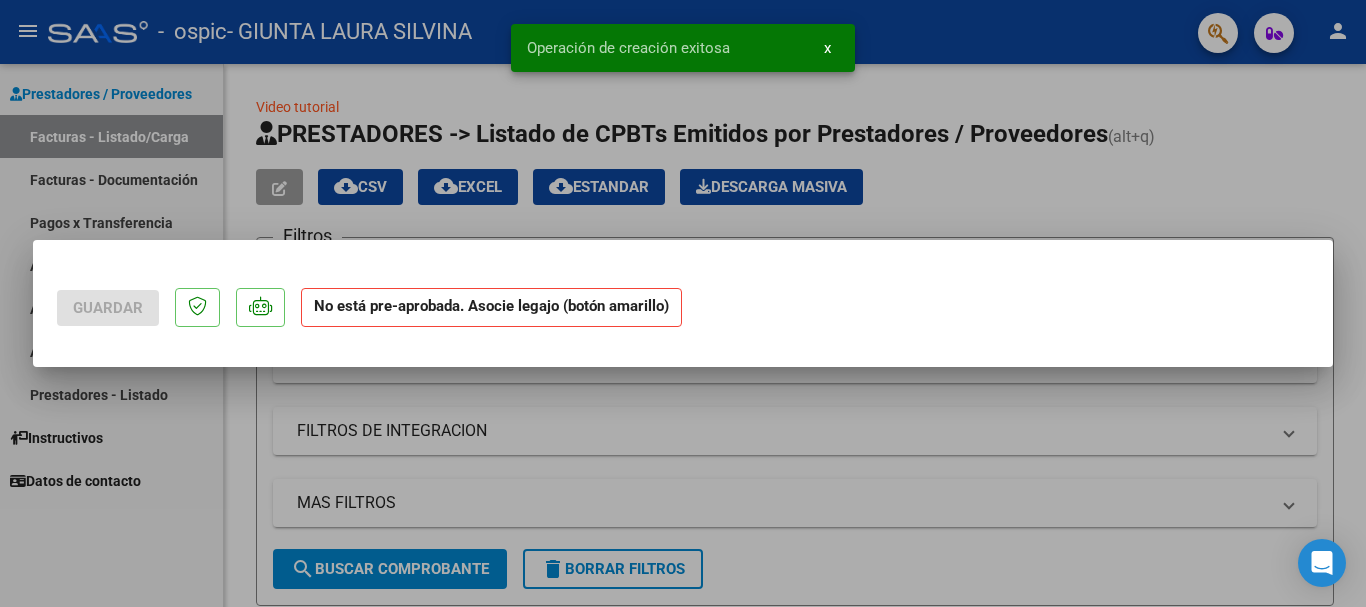 scroll, scrollTop: 0, scrollLeft: 0, axis: both 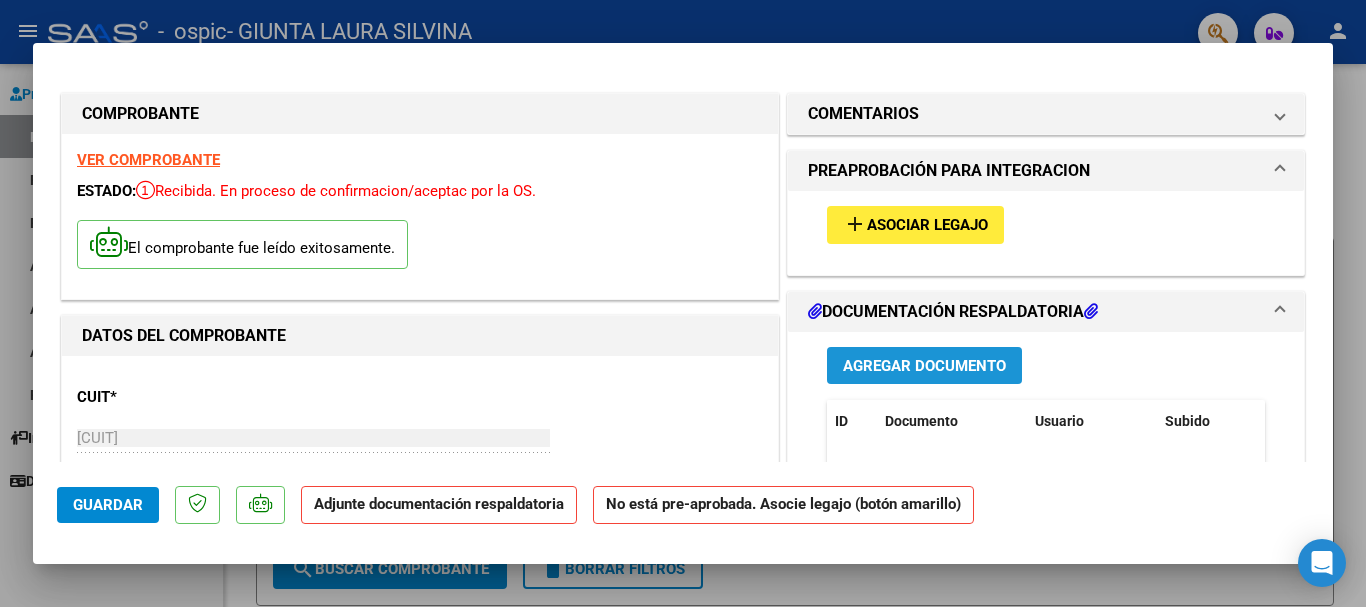click on "Agregar Documento" at bounding box center [924, 366] 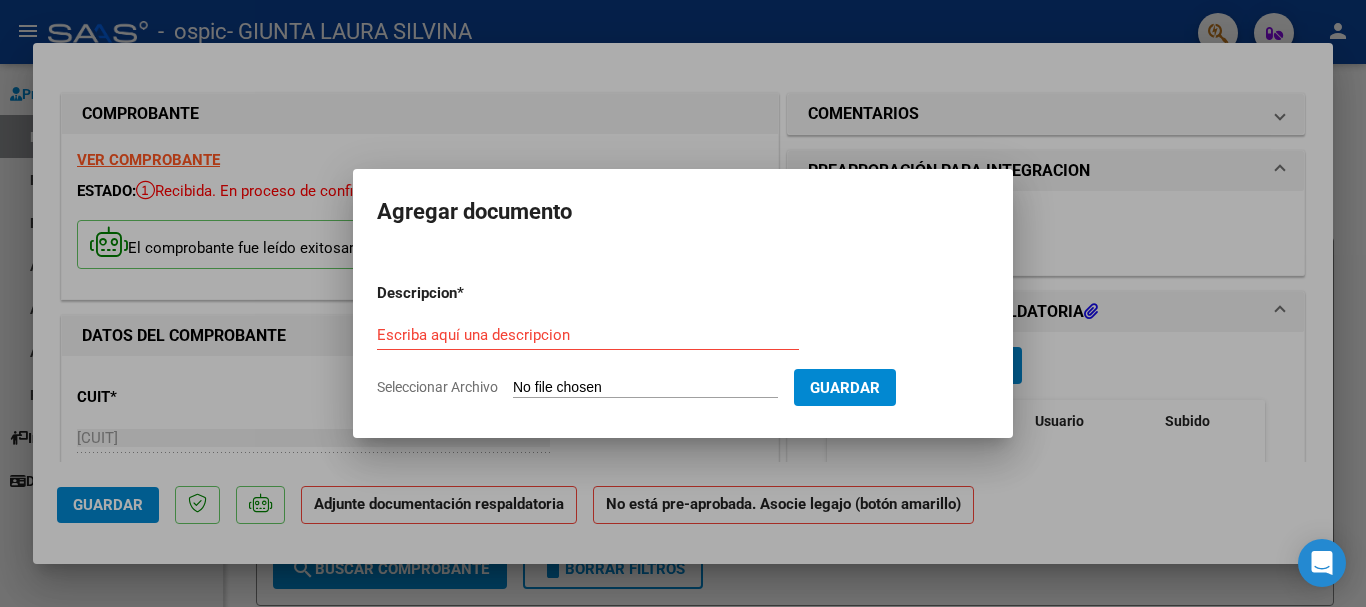 click on "Seleccionar Archivo" at bounding box center [645, 388] 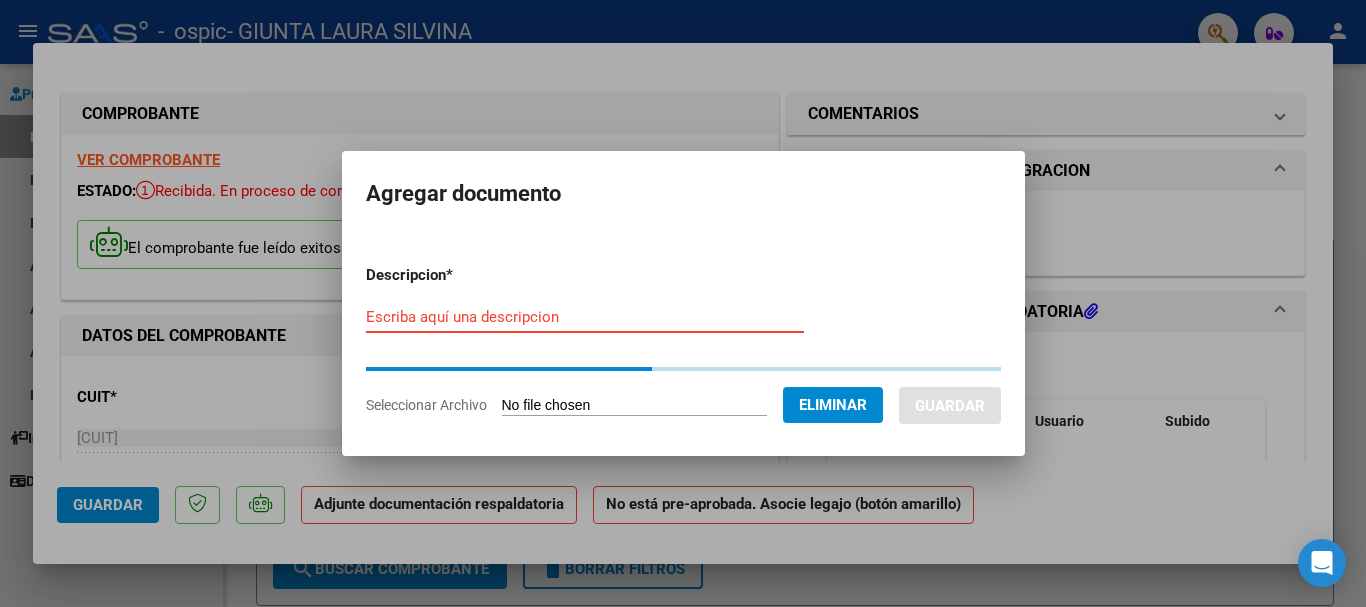click on "Escriba aquí una descripcion" at bounding box center (585, 317) 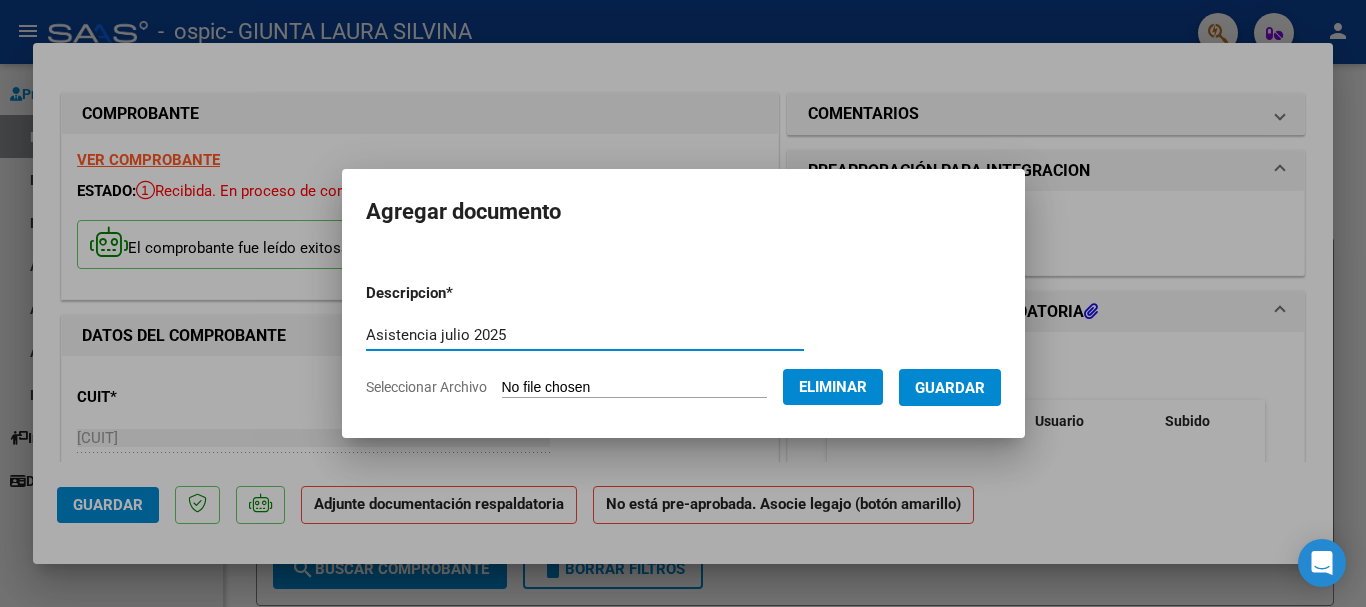 type on "Asistencia julio 2025" 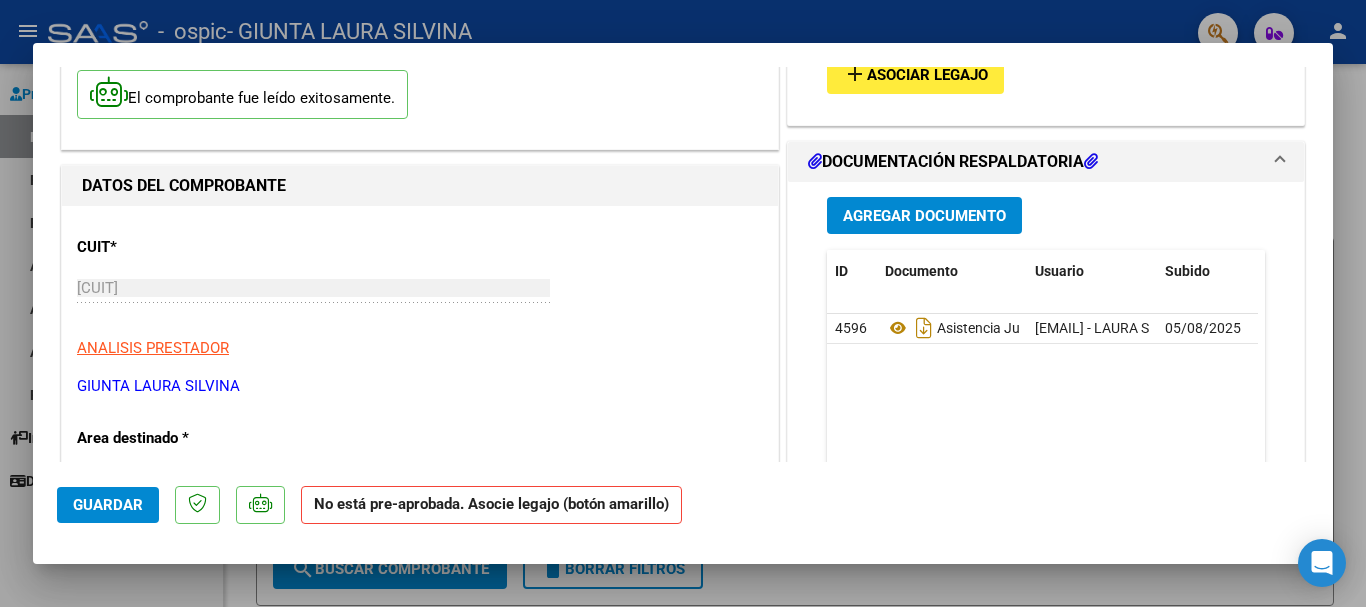scroll, scrollTop: 0, scrollLeft: 0, axis: both 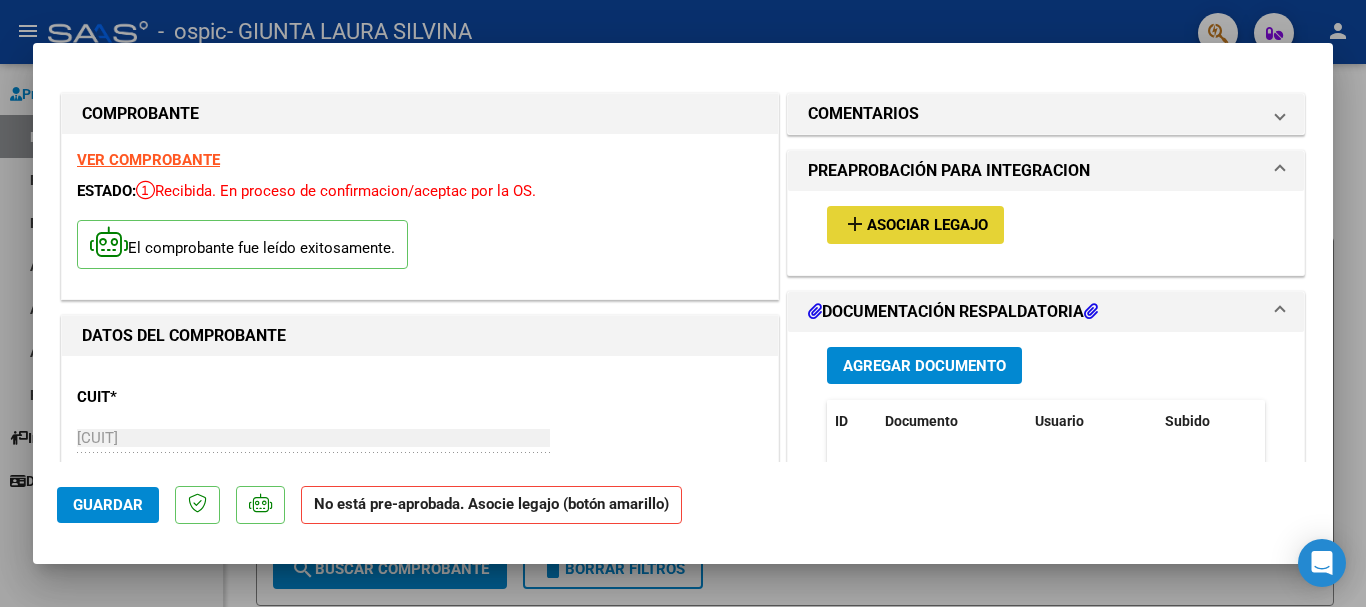 click on "Asociar Legajo" at bounding box center (927, 226) 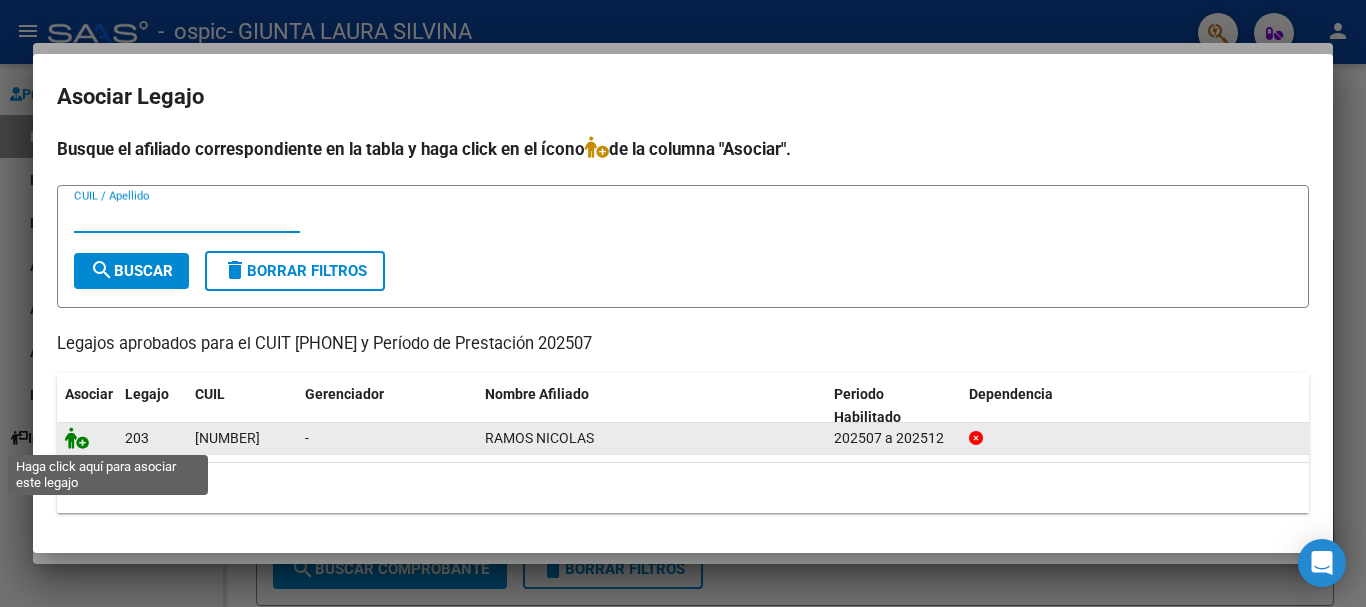click 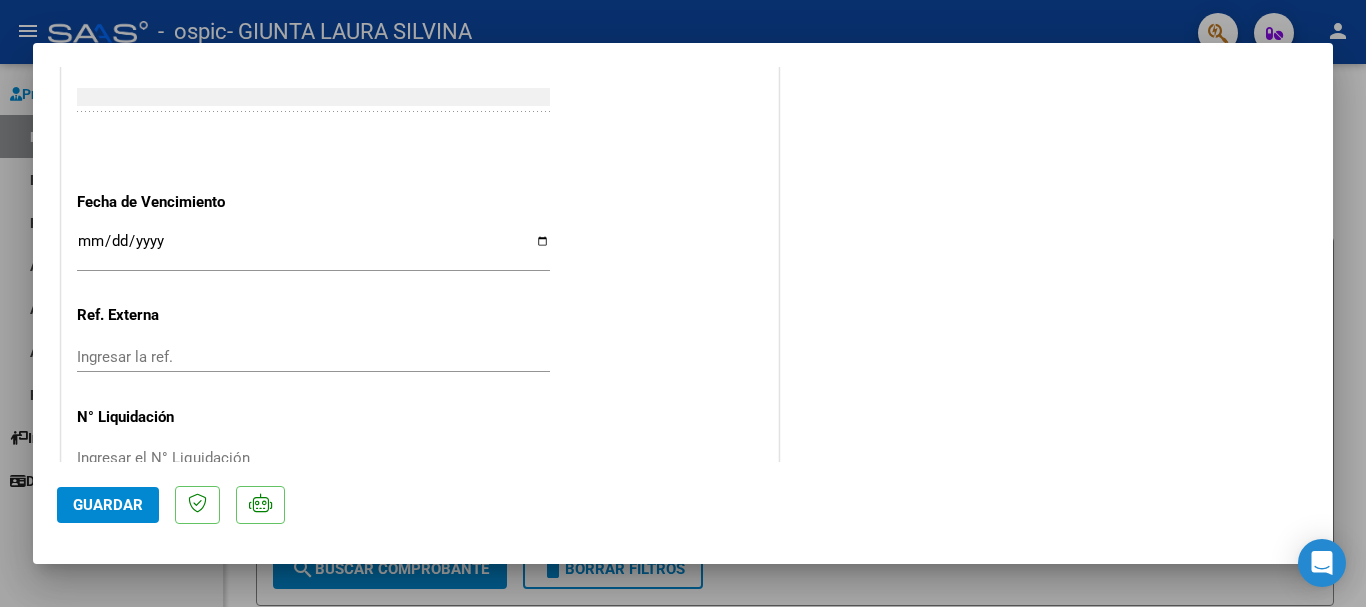 scroll, scrollTop: 1395, scrollLeft: 0, axis: vertical 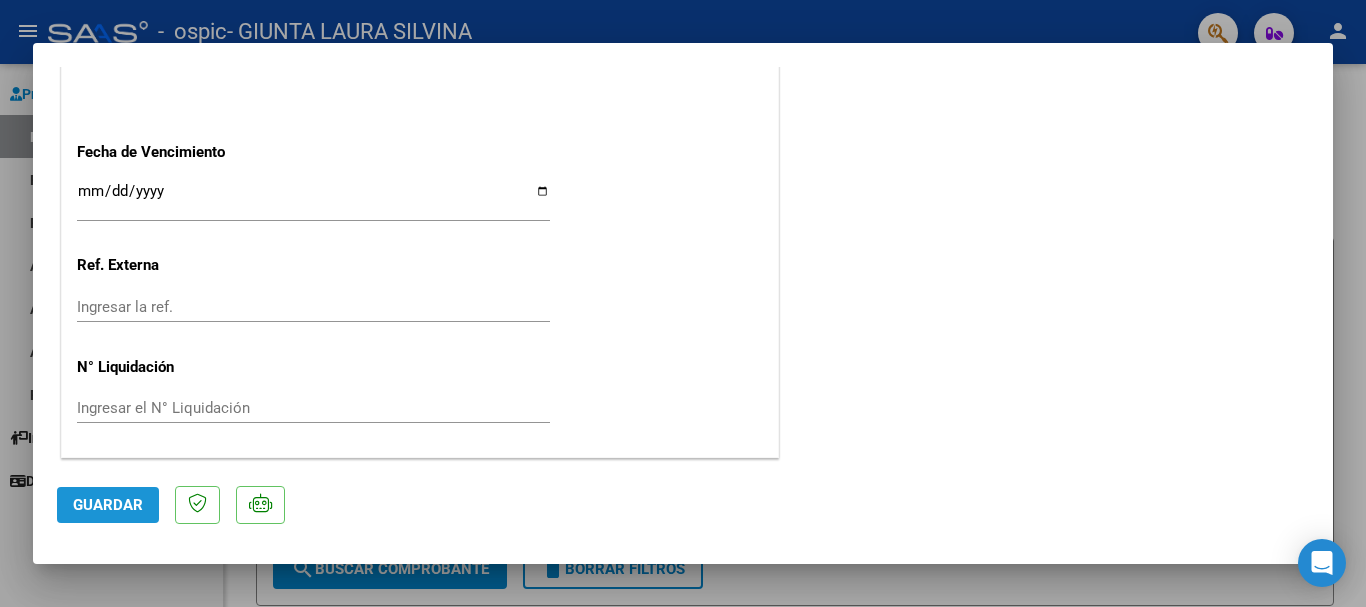 click on "Guardar" 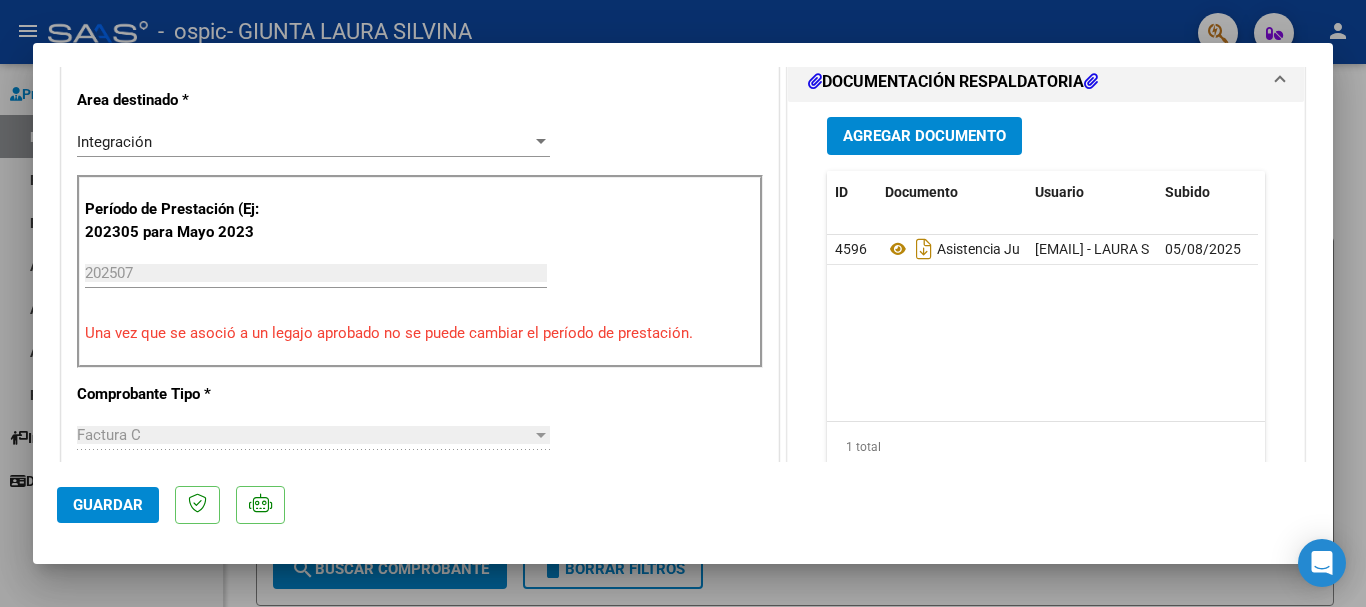 scroll, scrollTop: 1395, scrollLeft: 0, axis: vertical 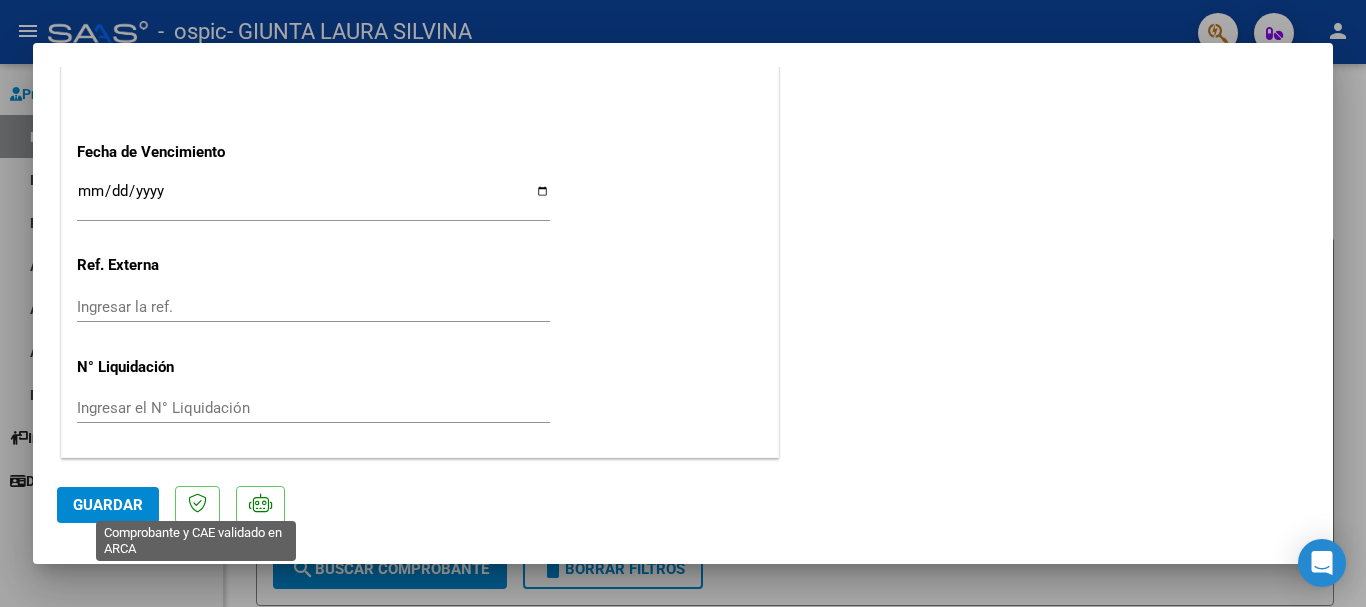 click 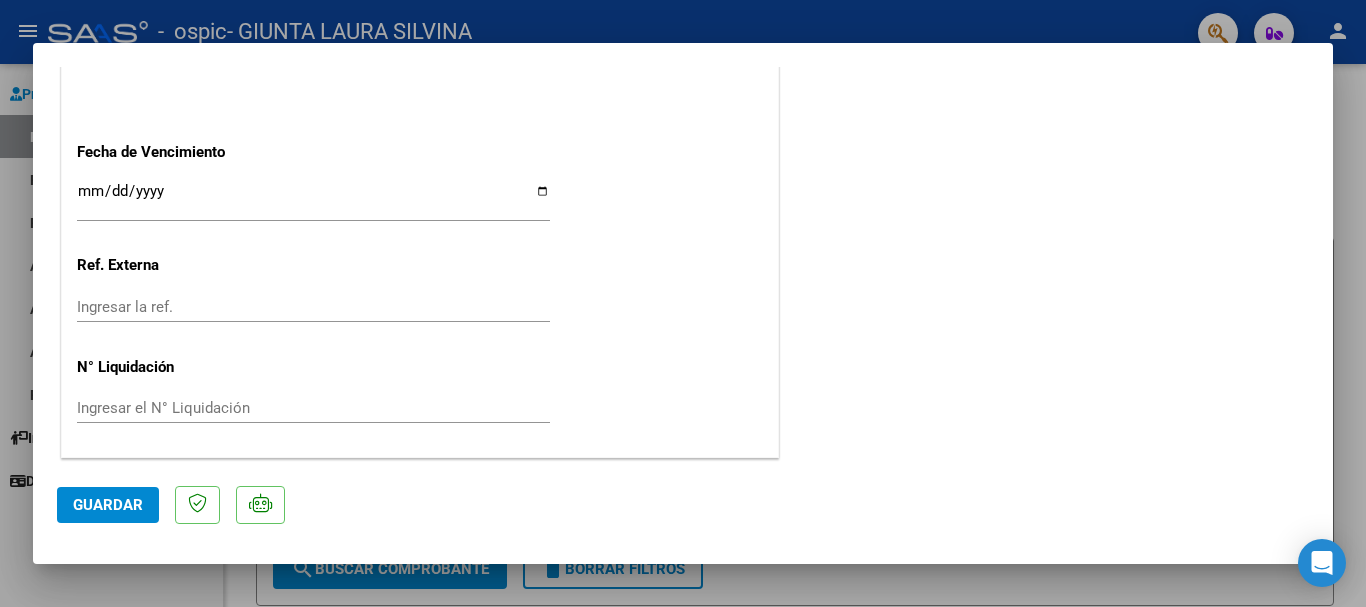 click on "Guardar" 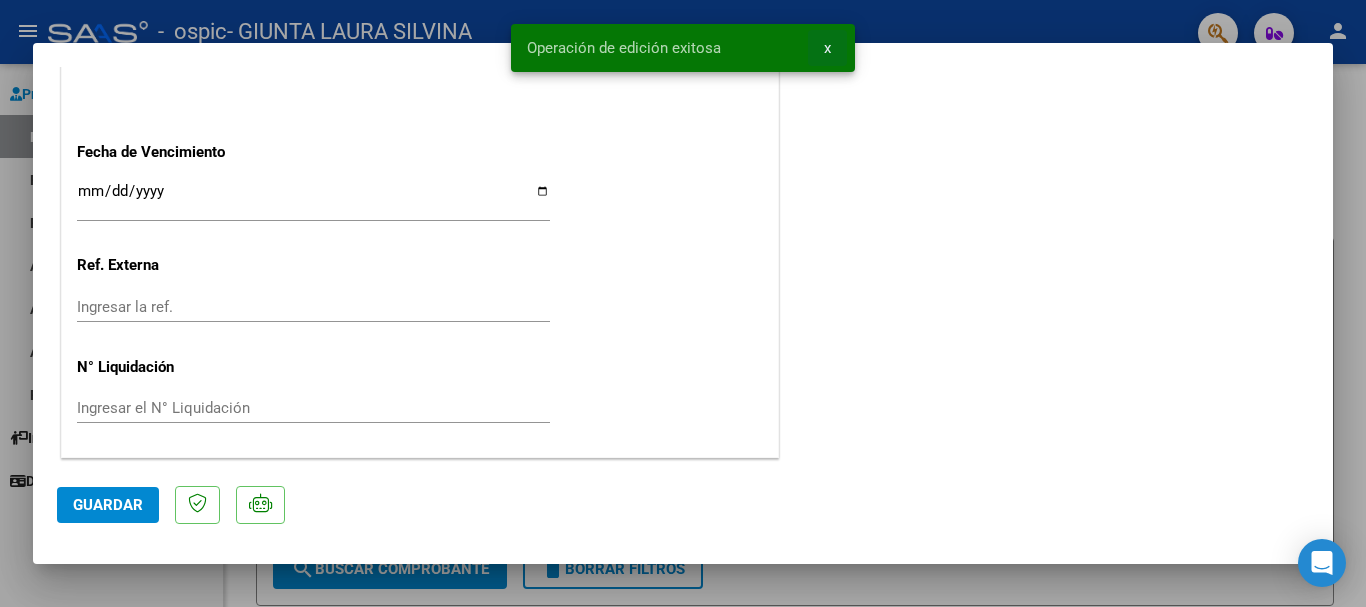 click on "x" at bounding box center (827, 48) 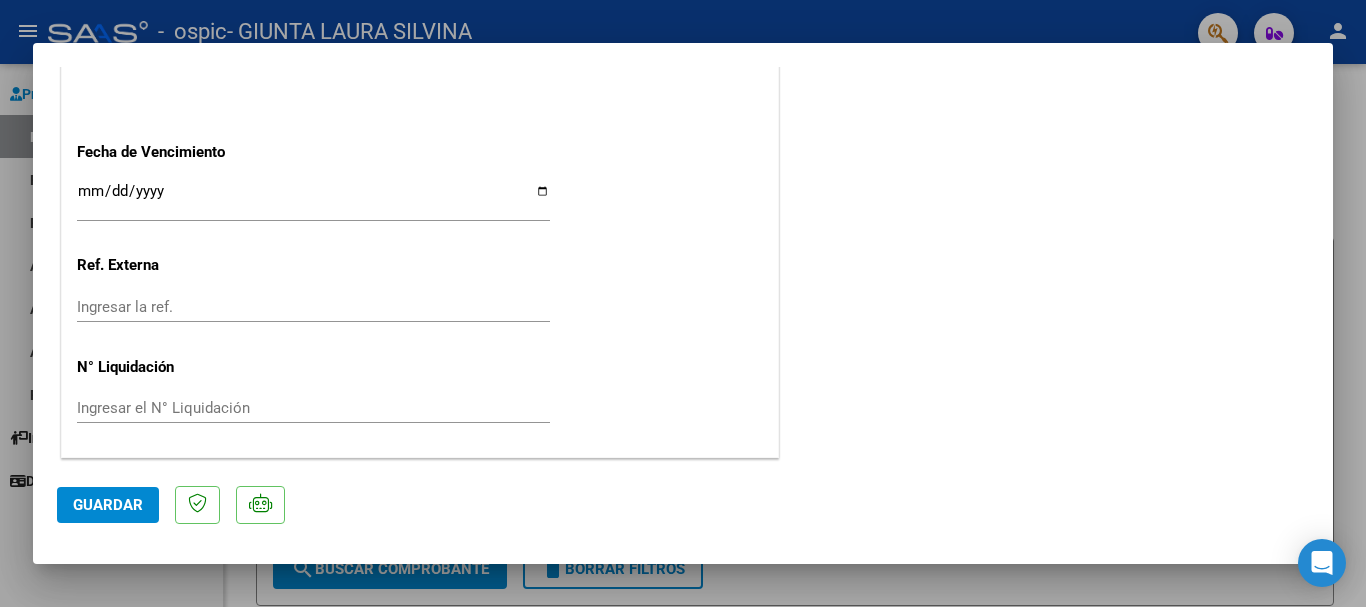 click at bounding box center (683, 303) 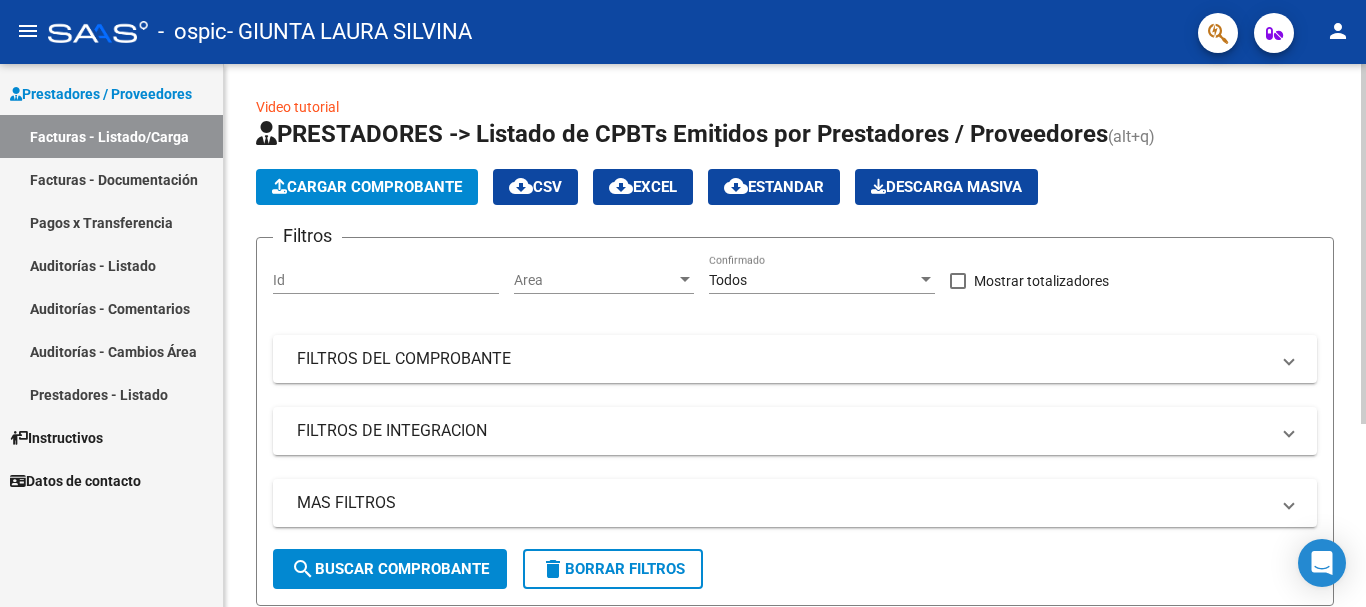 drag, startPoint x: 1358, startPoint y: 214, endPoint x: 1365, endPoint y: 334, distance: 120.203995 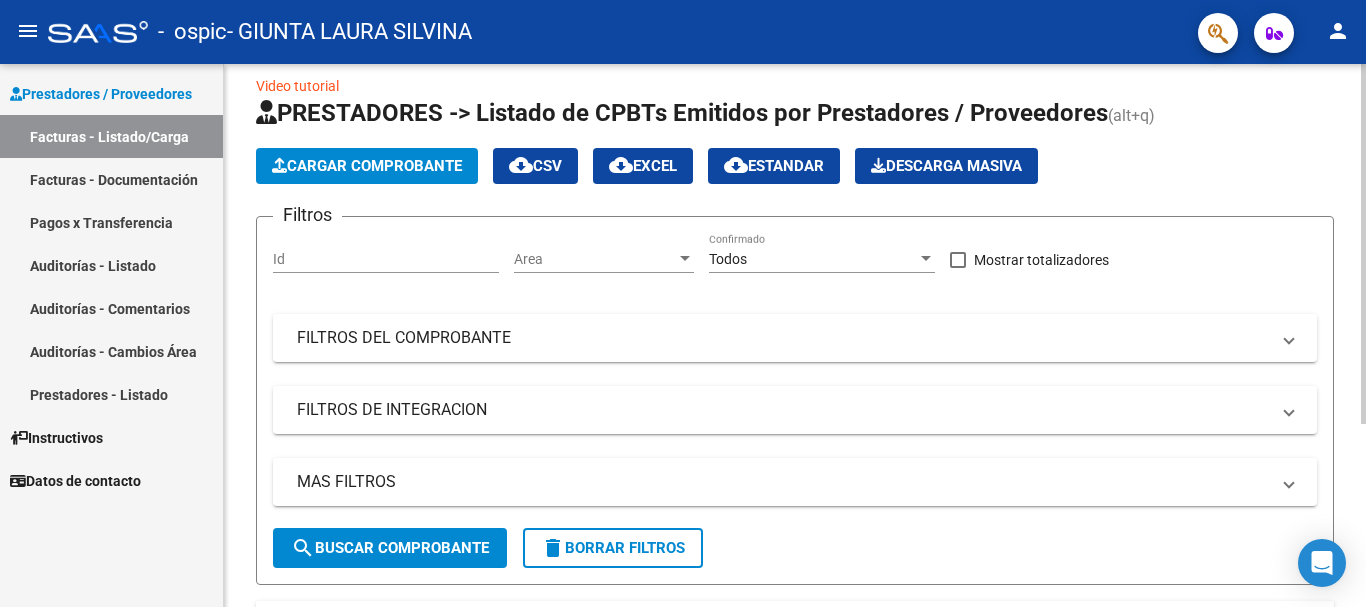 click 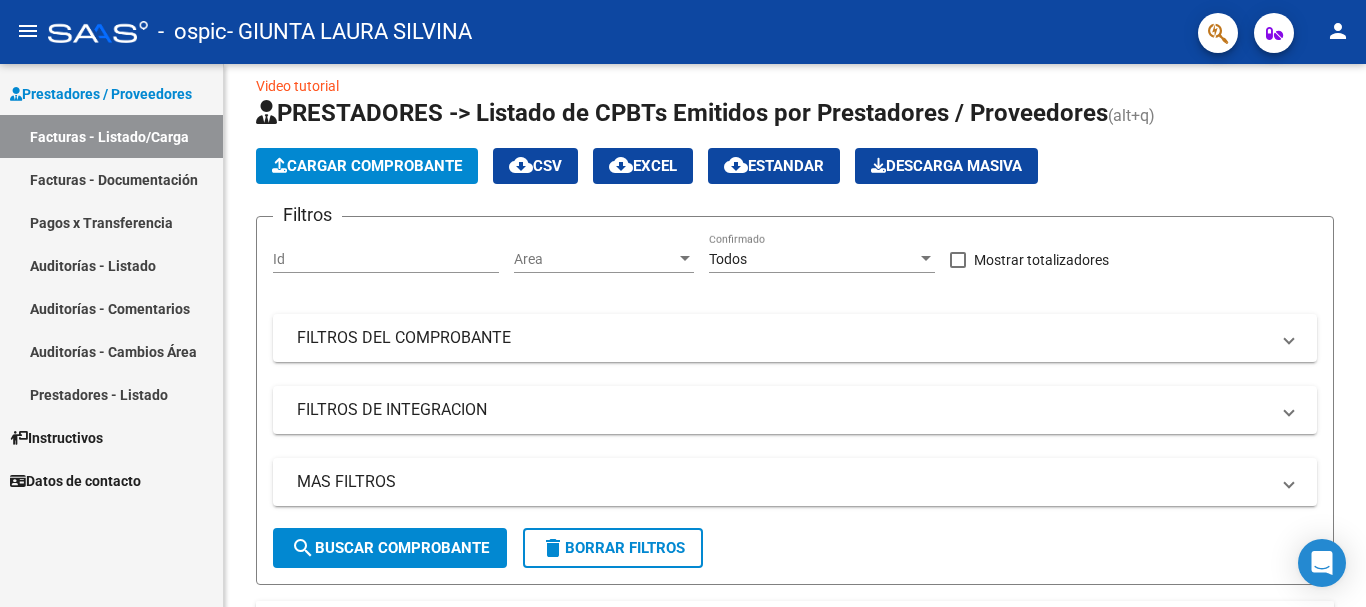 click on "Facturas - Documentación" at bounding box center (111, 179) 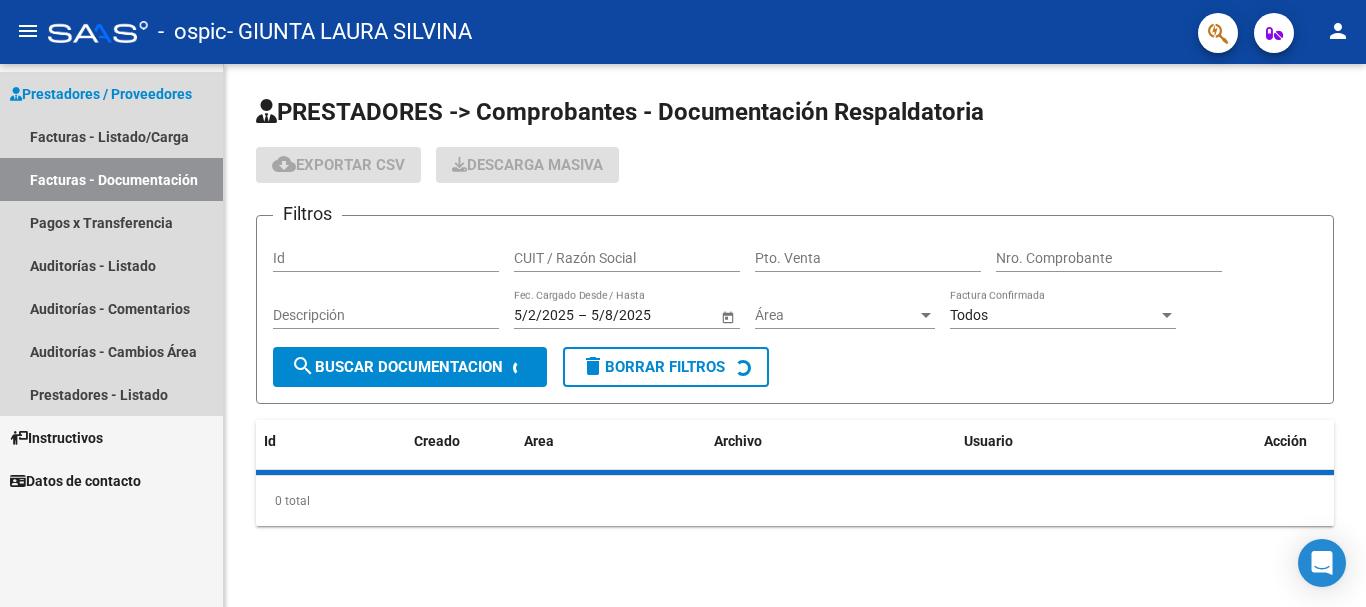 scroll, scrollTop: 0, scrollLeft: 0, axis: both 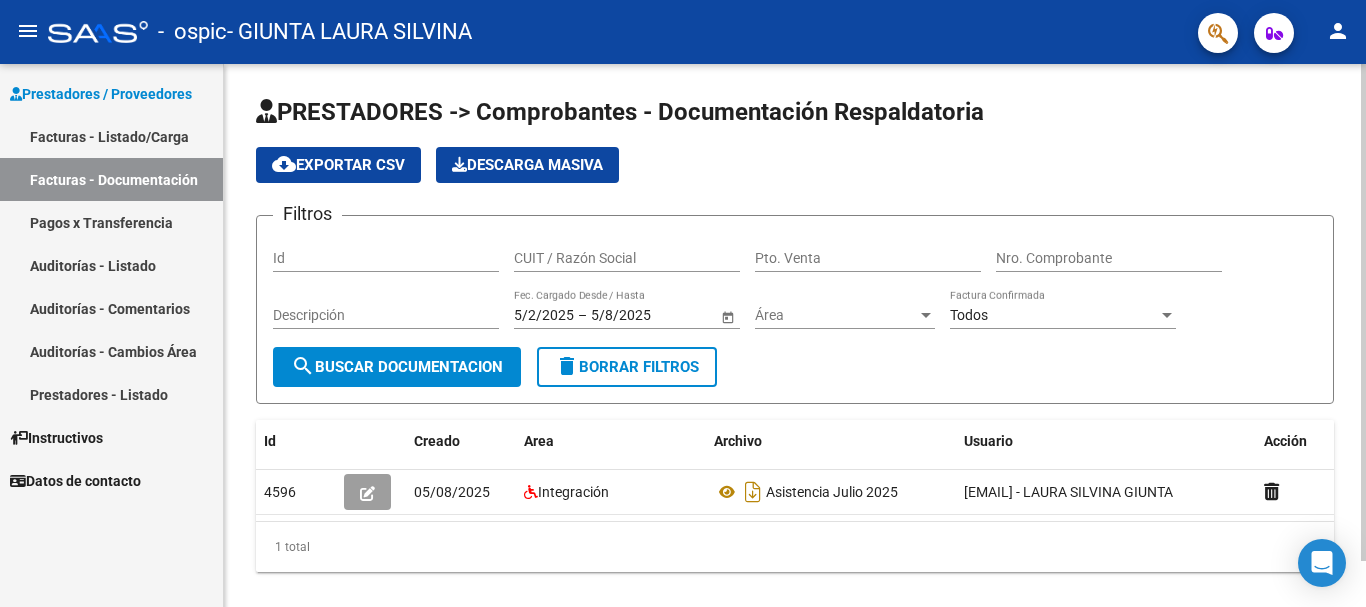 click on "1 total" 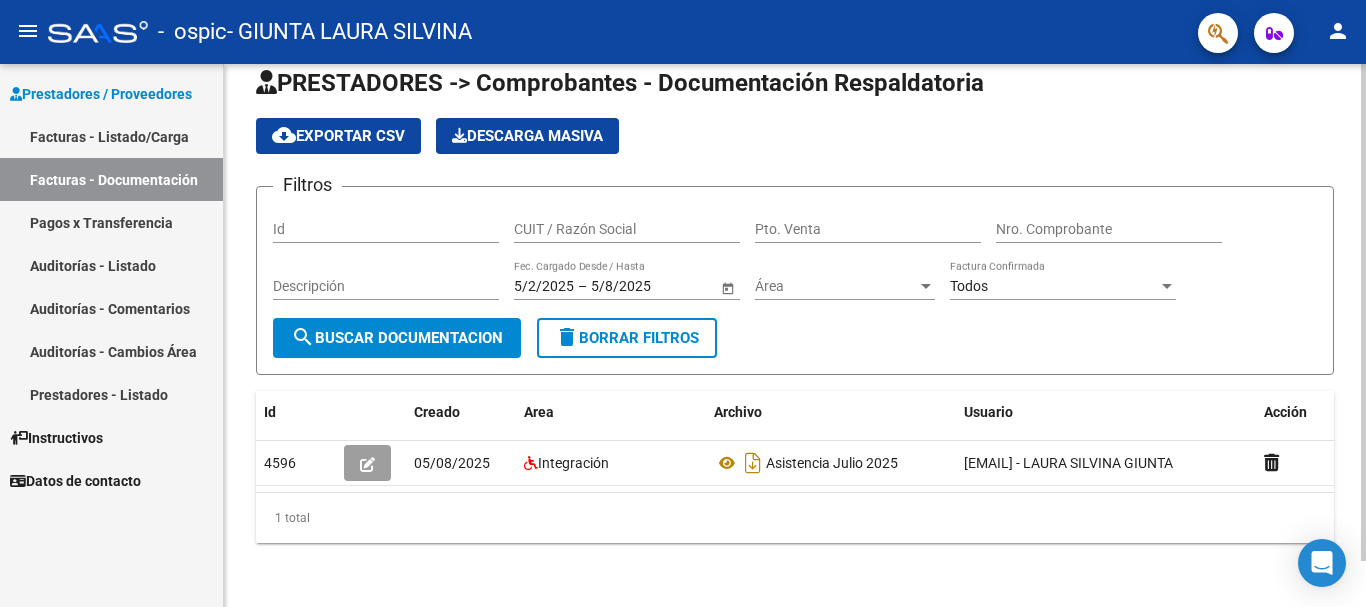 scroll, scrollTop: 50, scrollLeft: 0, axis: vertical 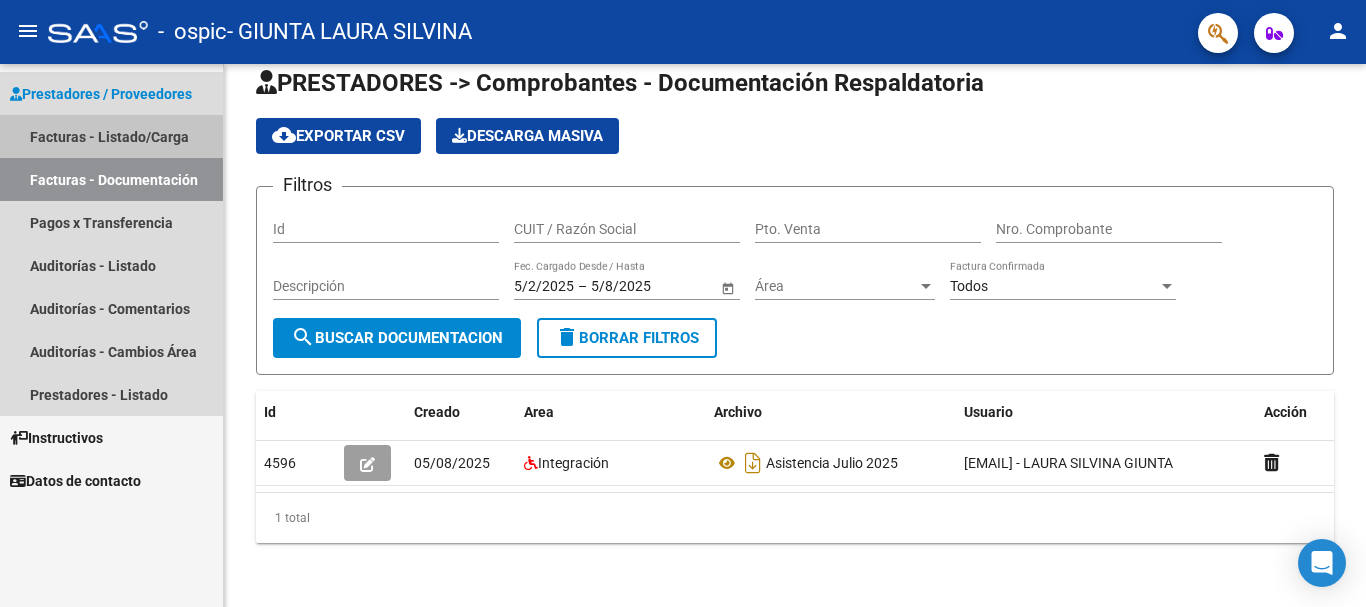 click on "Facturas - Listado/Carga" at bounding box center (111, 136) 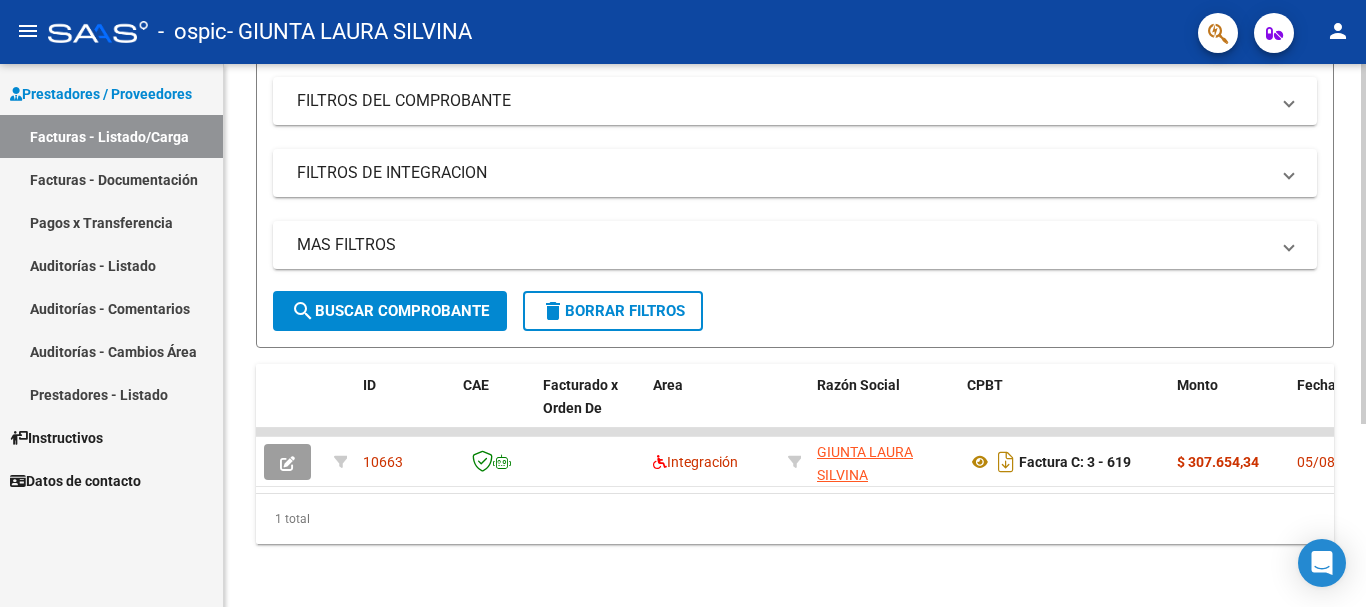 scroll, scrollTop: 259, scrollLeft: 0, axis: vertical 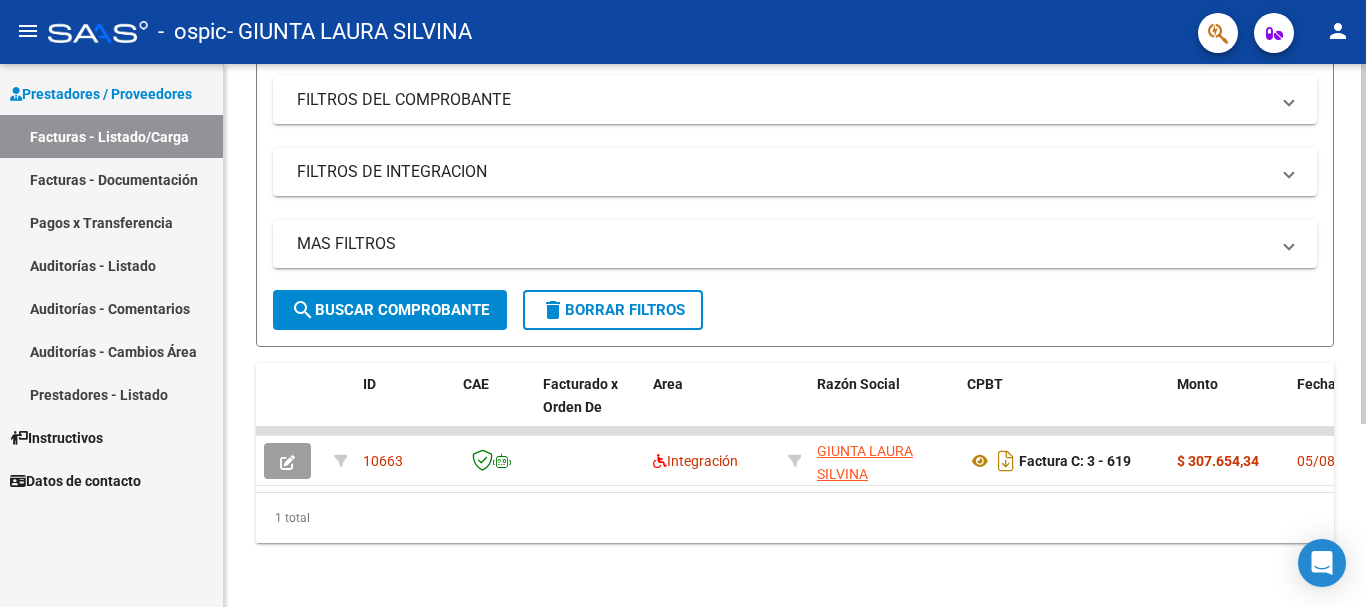 click 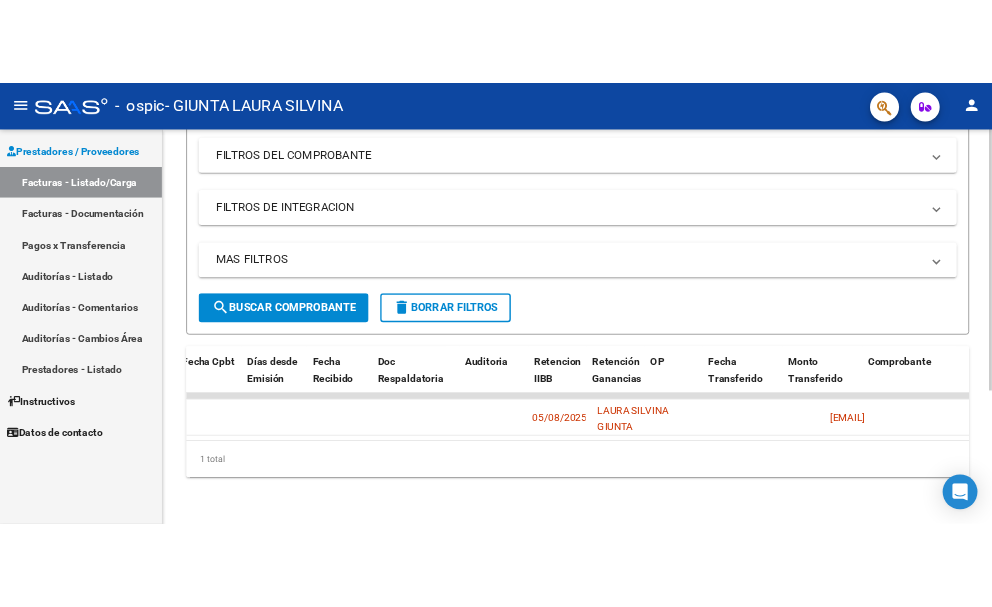 scroll, scrollTop: 0, scrollLeft: 0, axis: both 